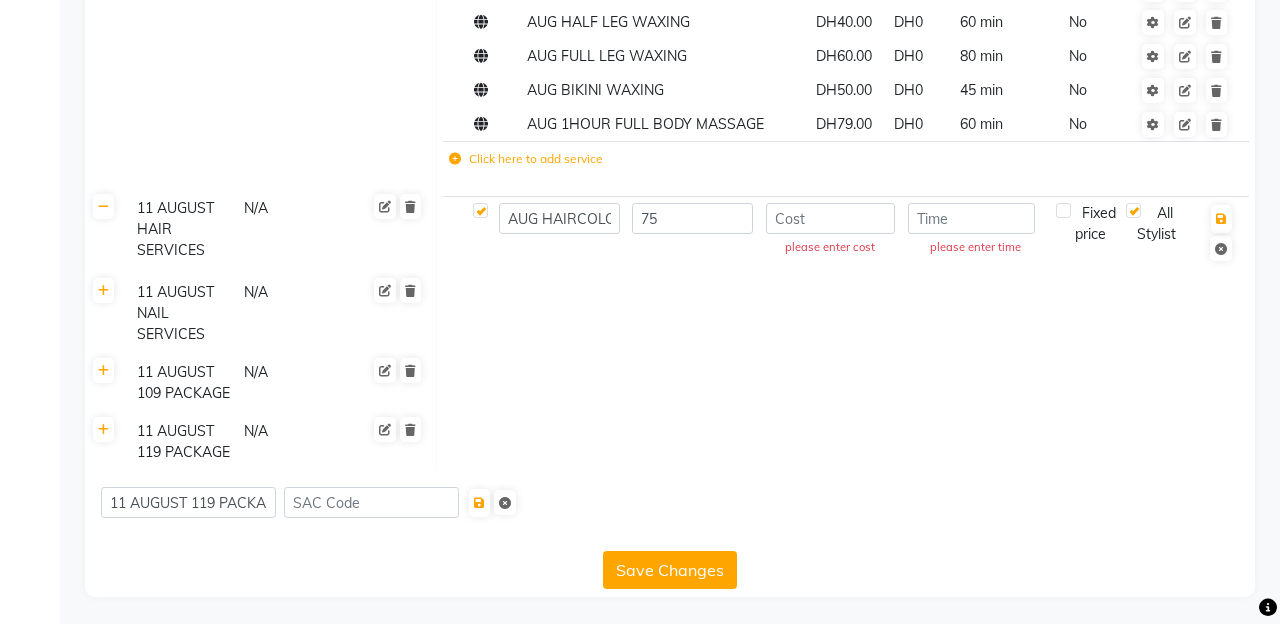 scroll, scrollTop: 0, scrollLeft: 0, axis: both 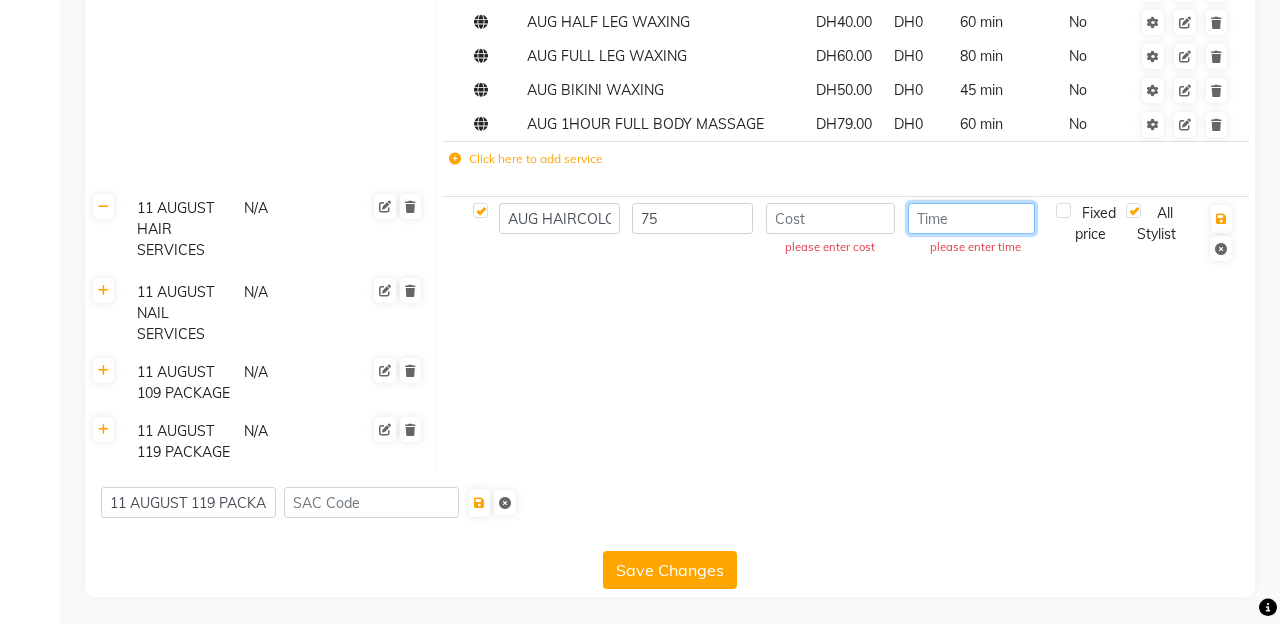 click 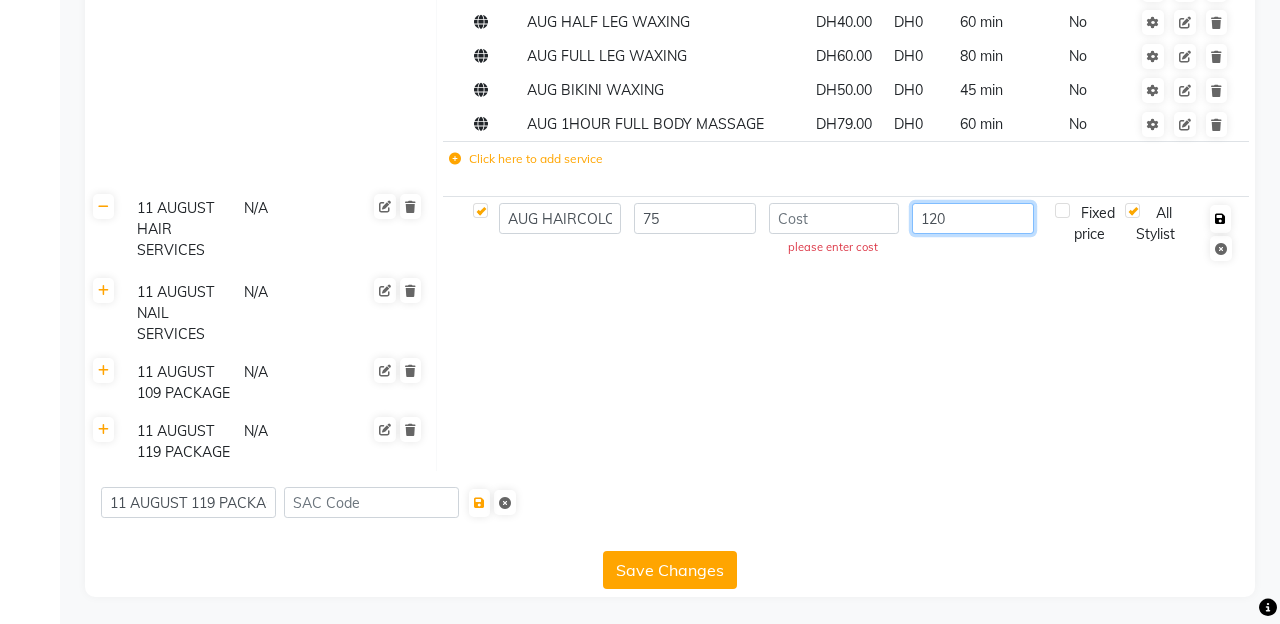 type on "120" 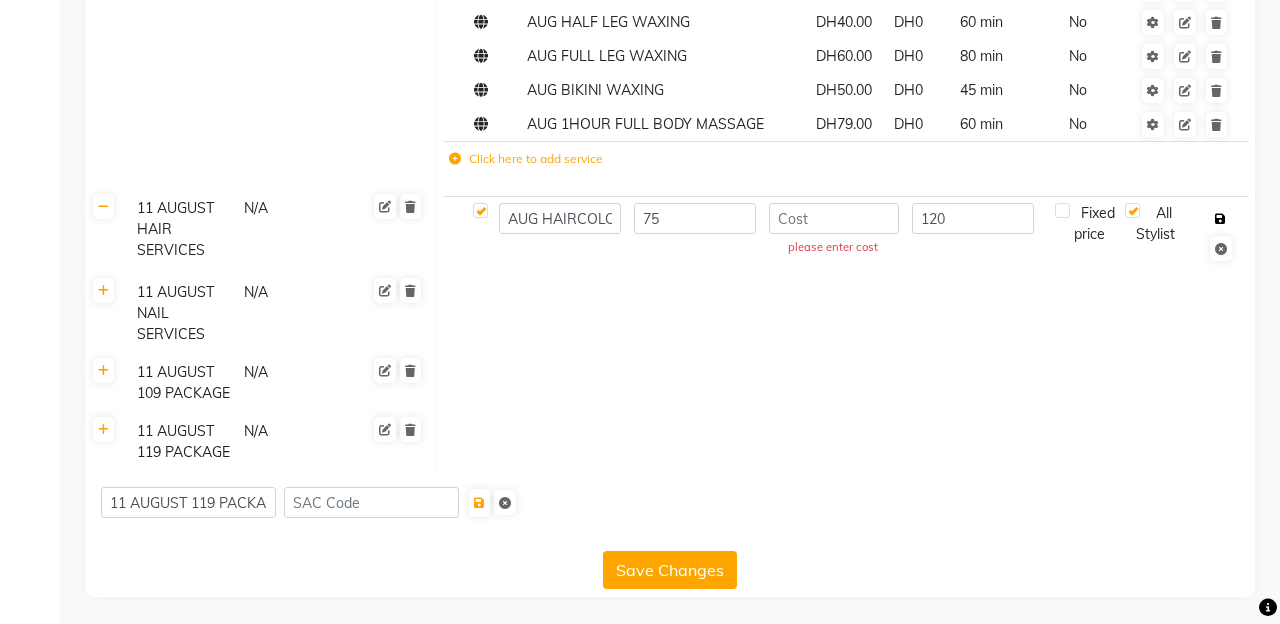 click at bounding box center (1220, 219) 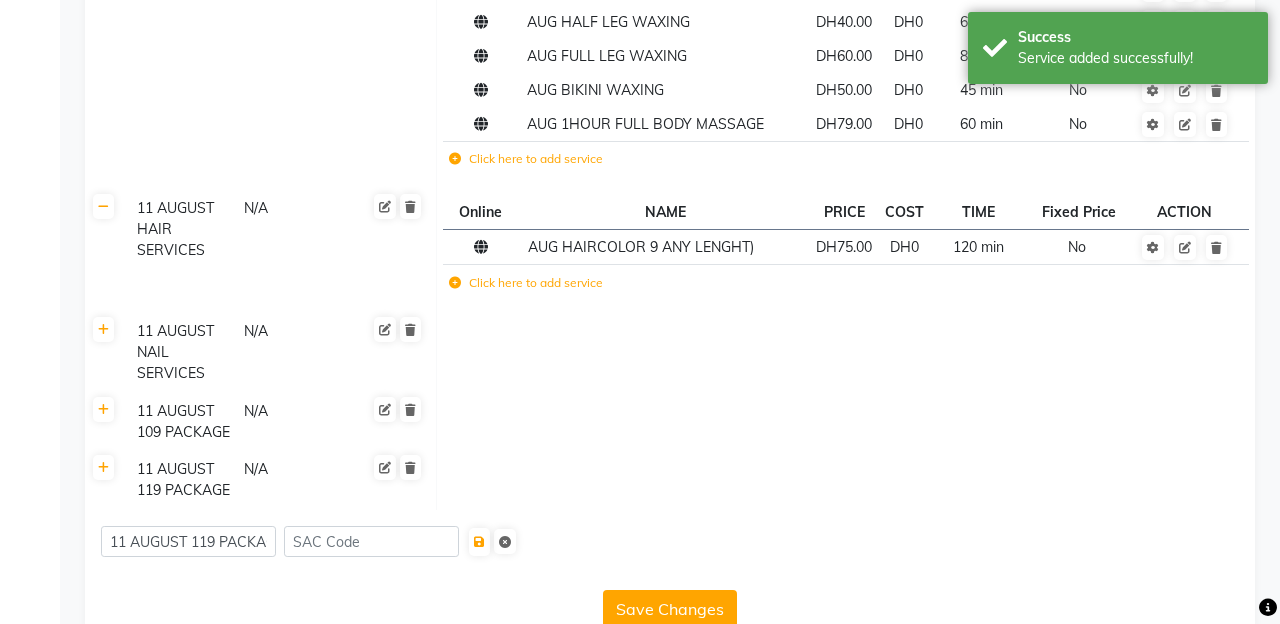 click on "Click here to add service" 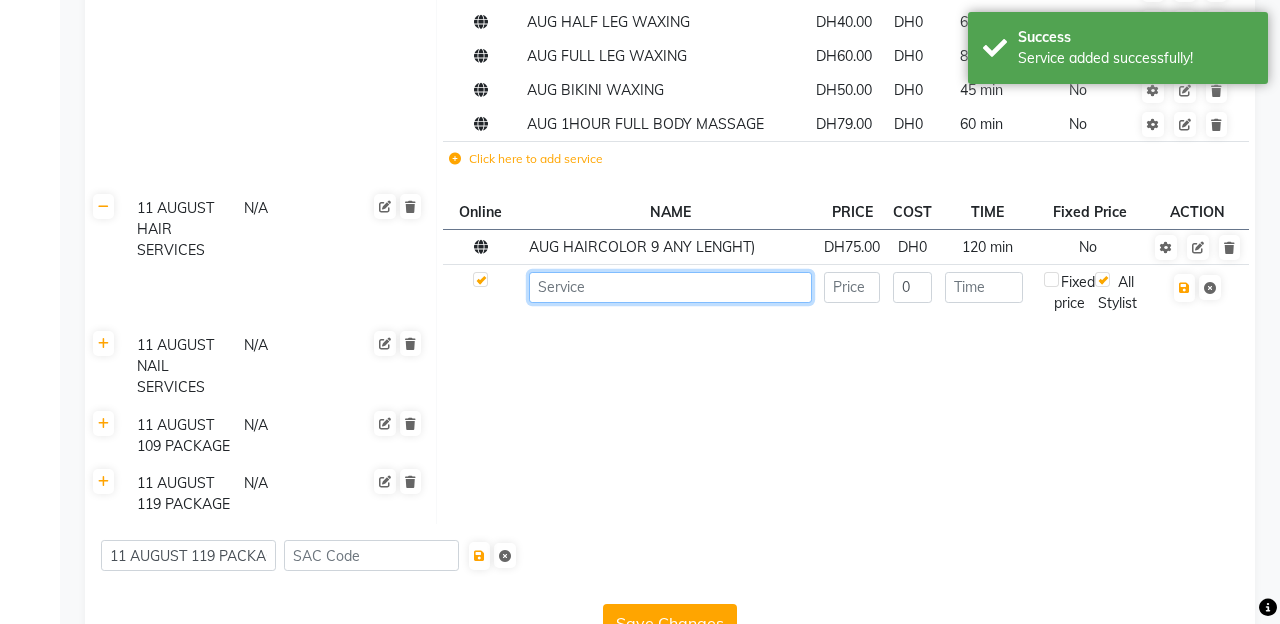 click 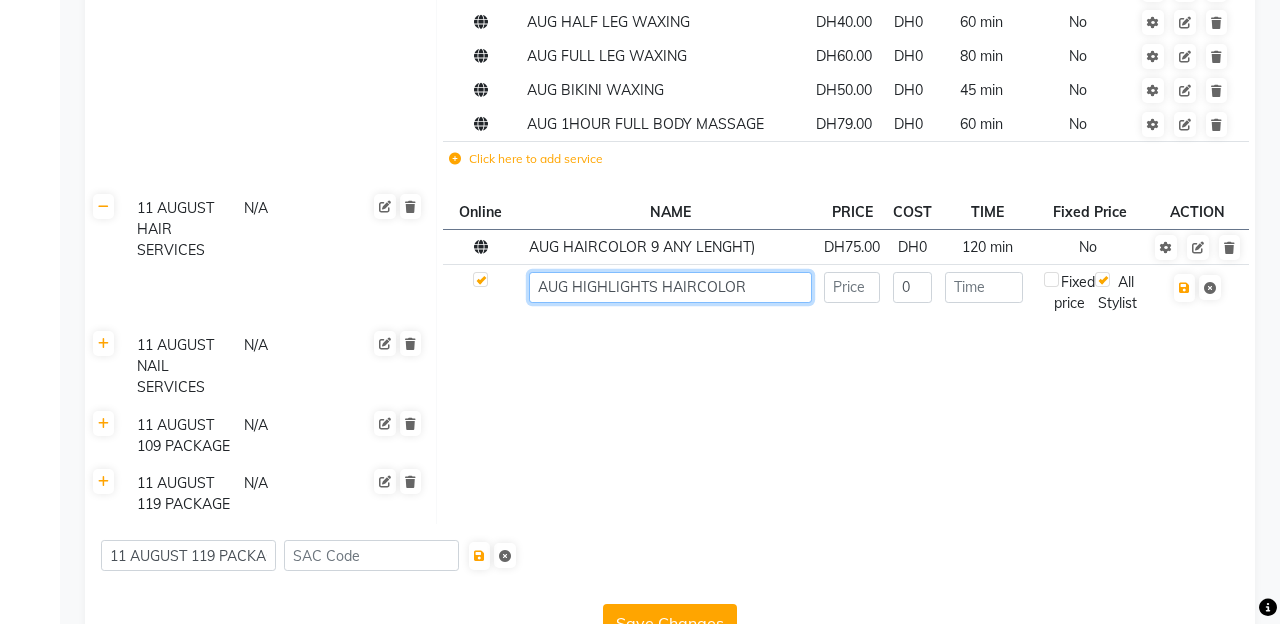 type on "AUG HIGHLIGHTS HAIRCOLOR" 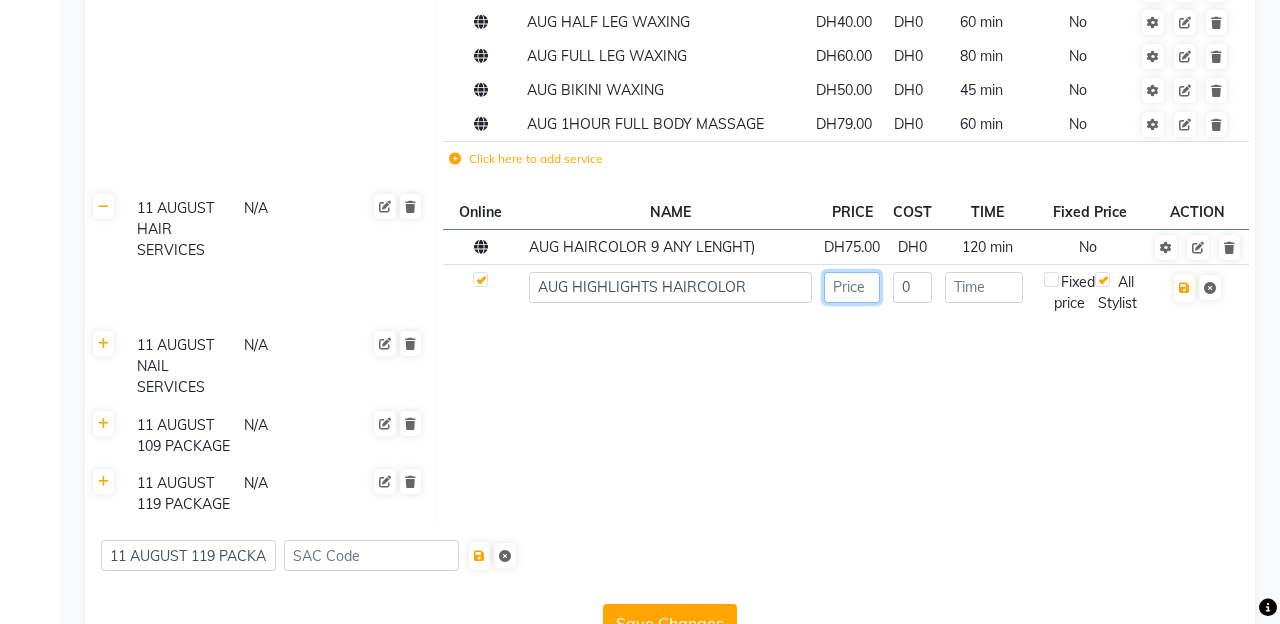 click 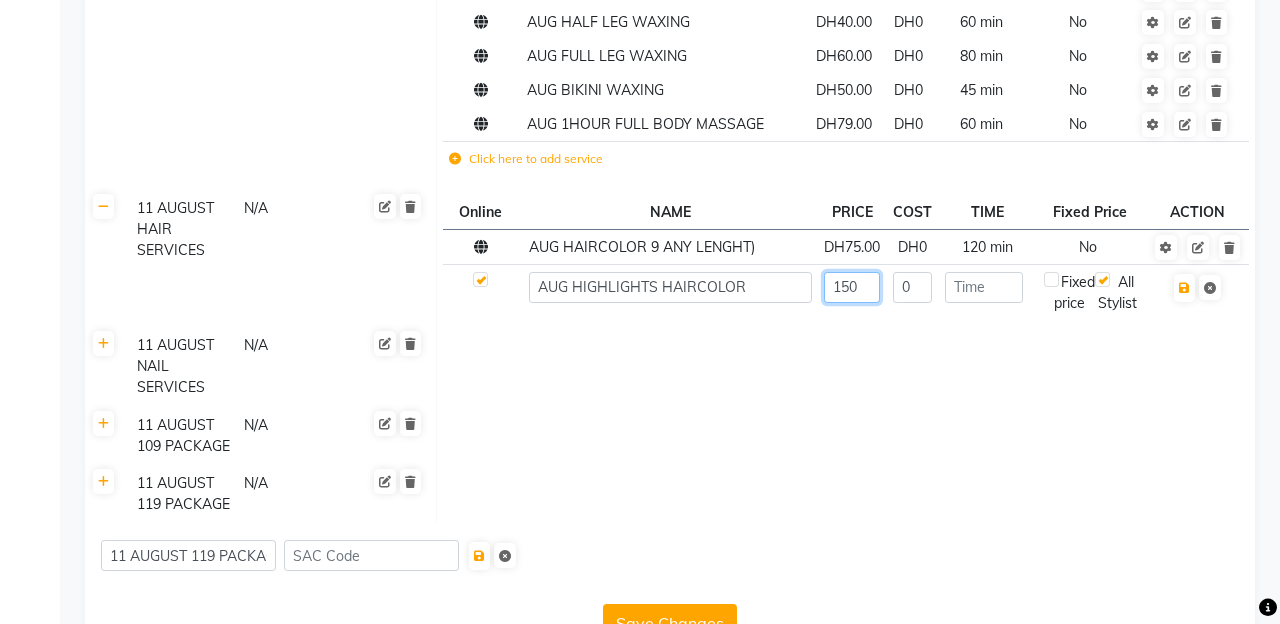 type on "150" 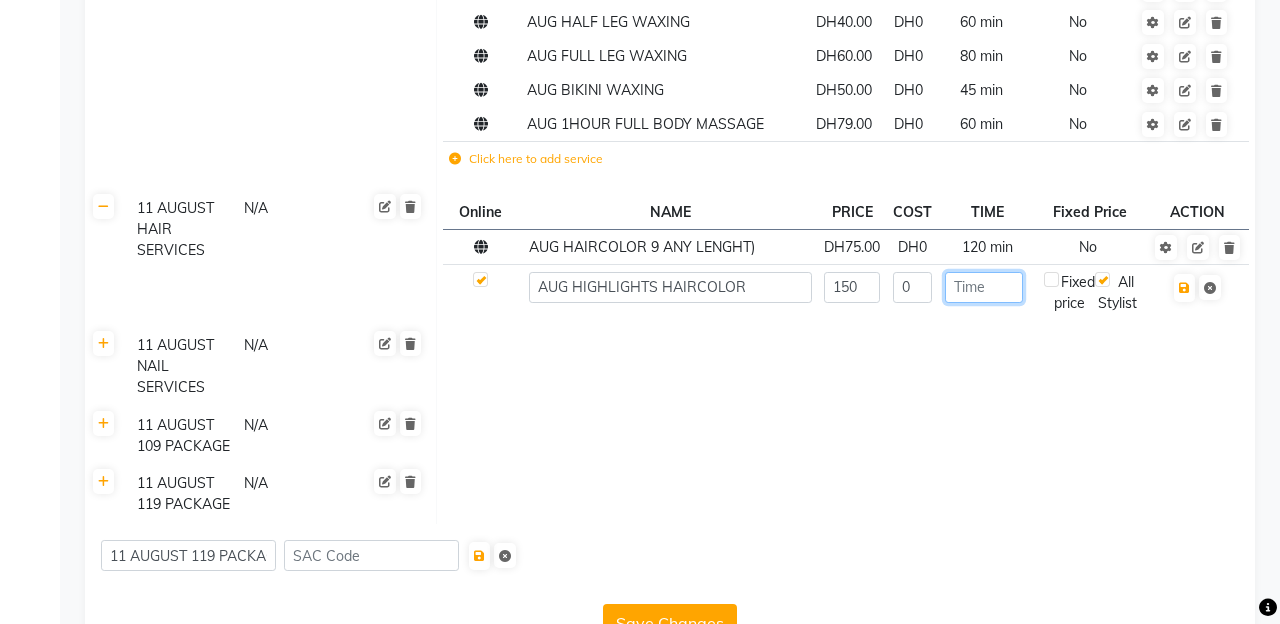 click 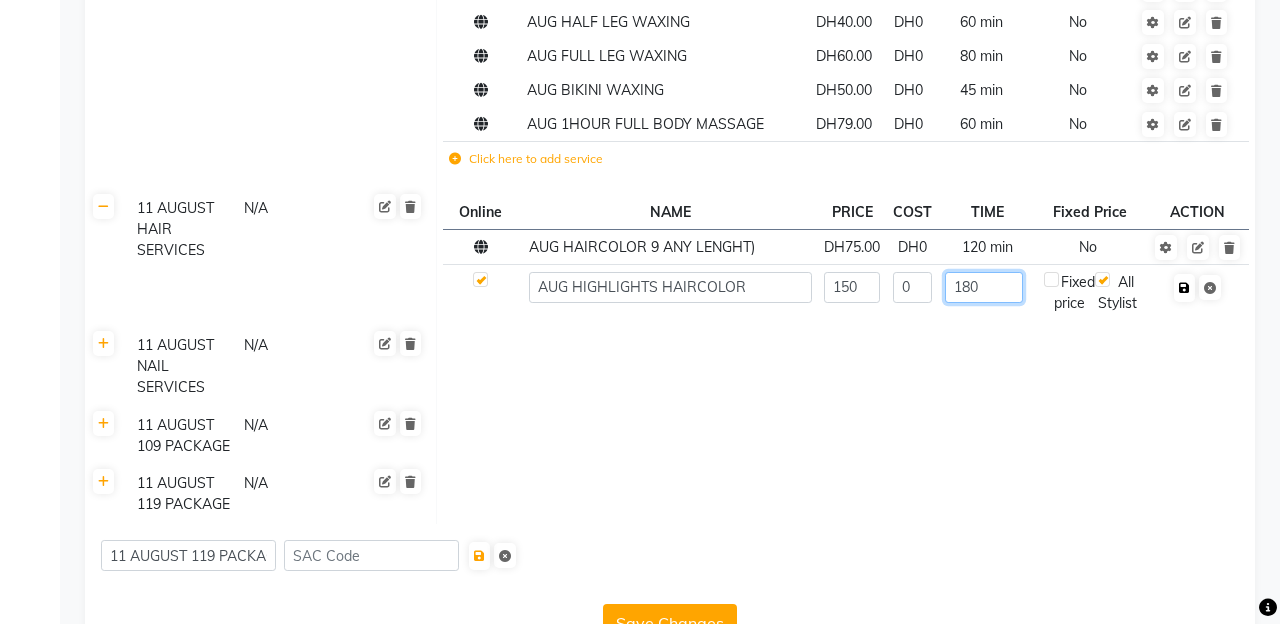 type on "180" 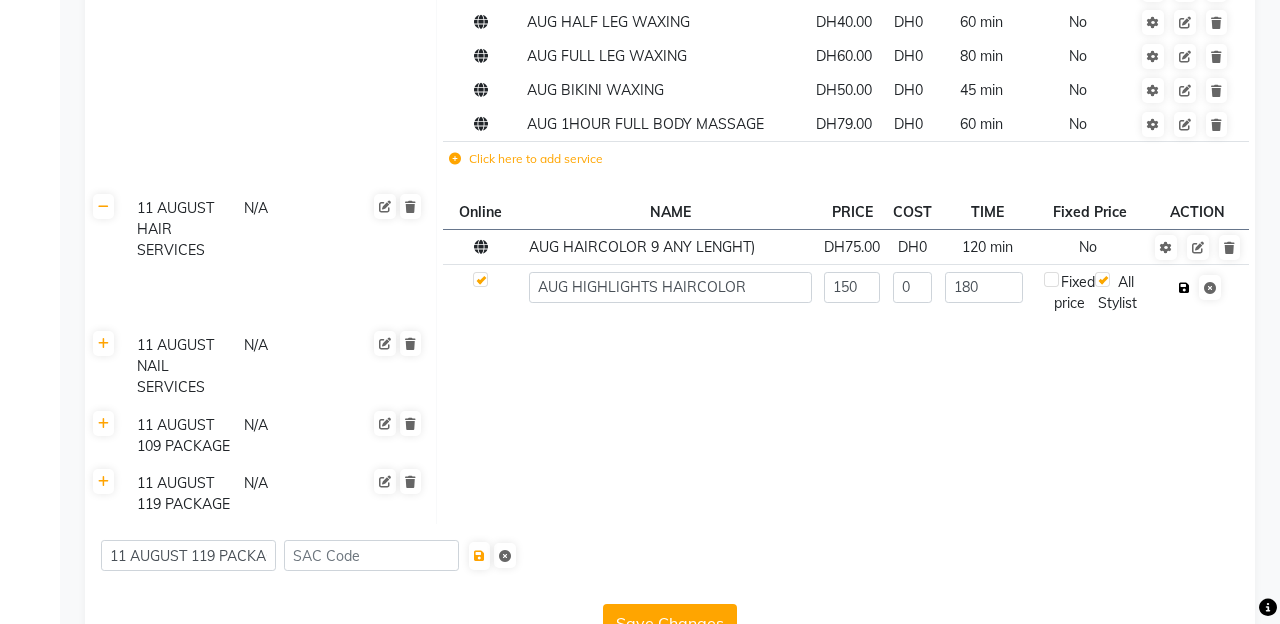 click at bounding box center [1184, 288] 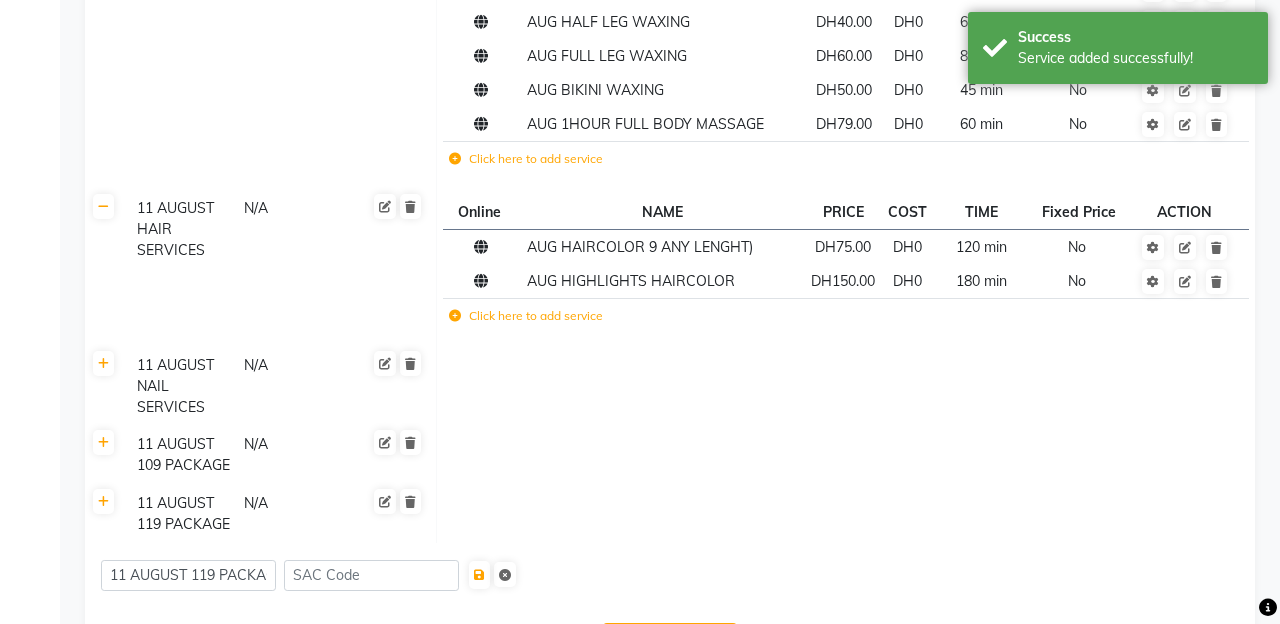 click on "Click here to add service" 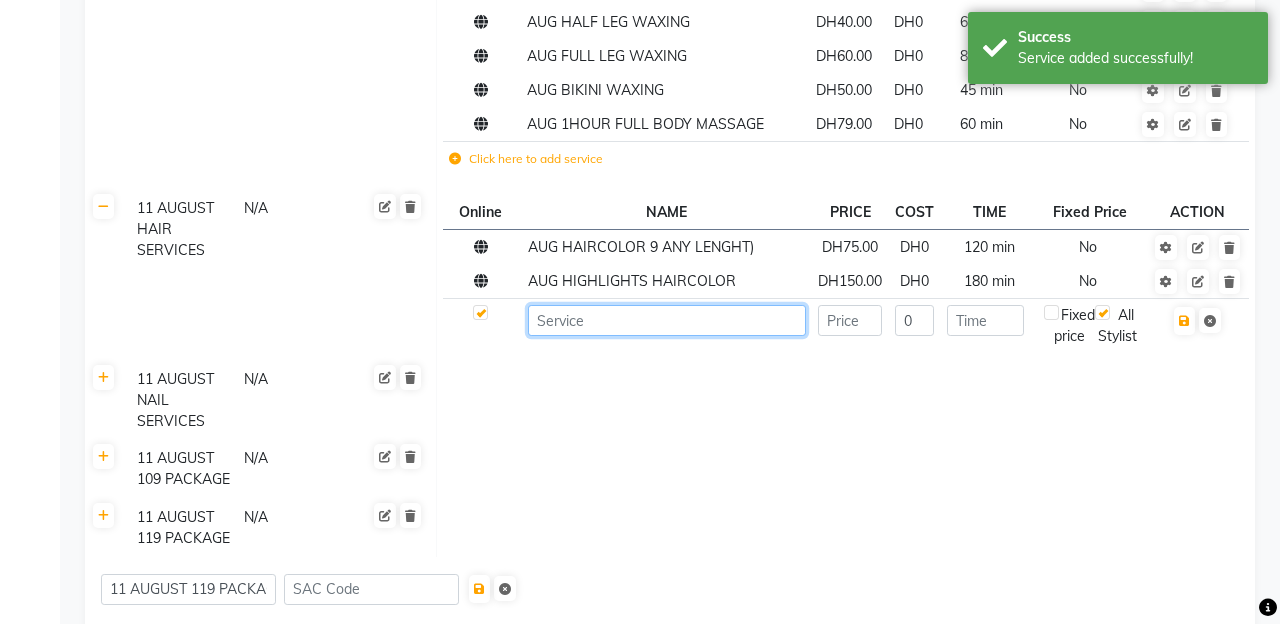 click 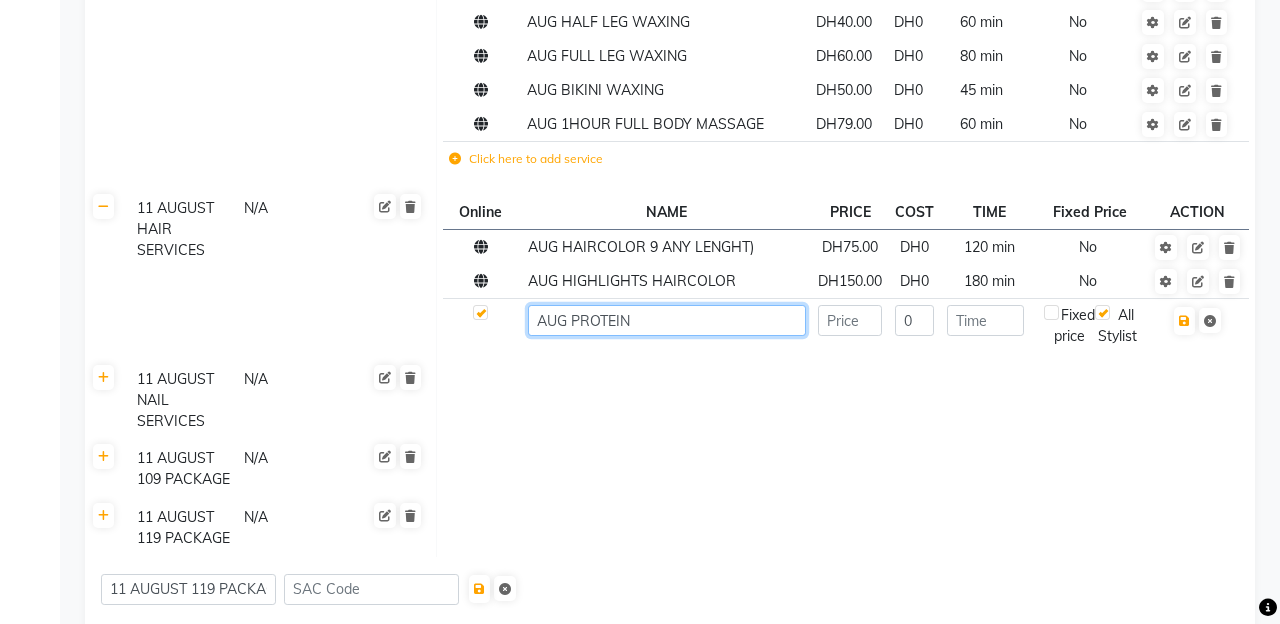 type on "AUG PROTEIN" 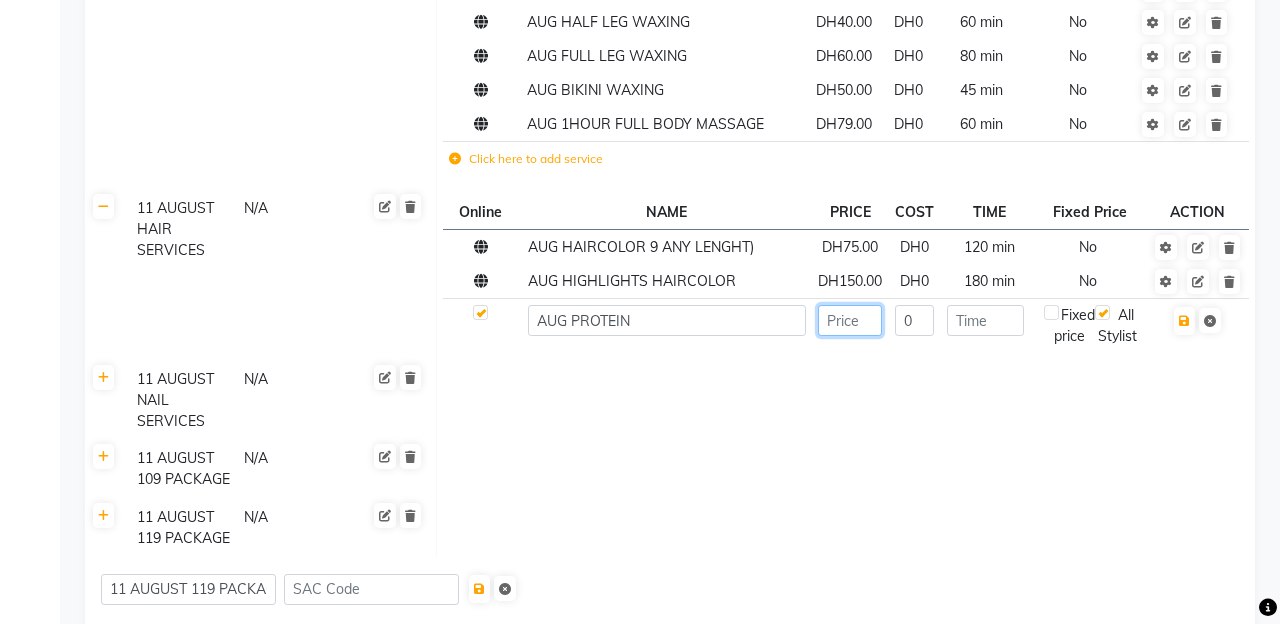 click 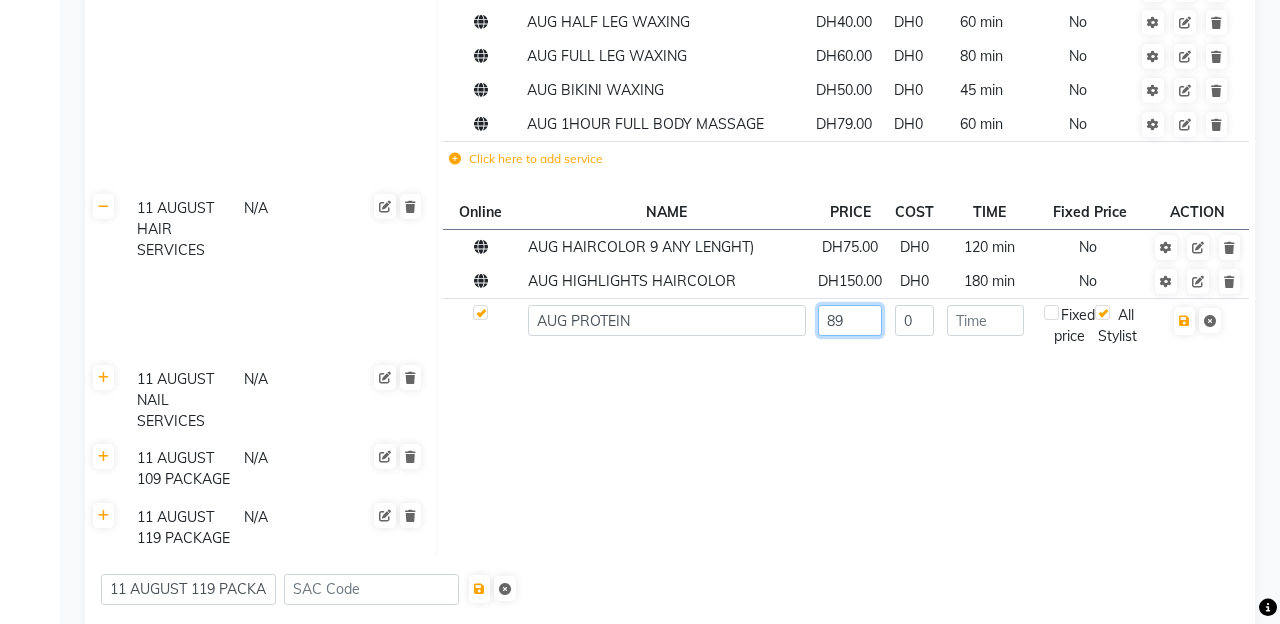 type on "89" 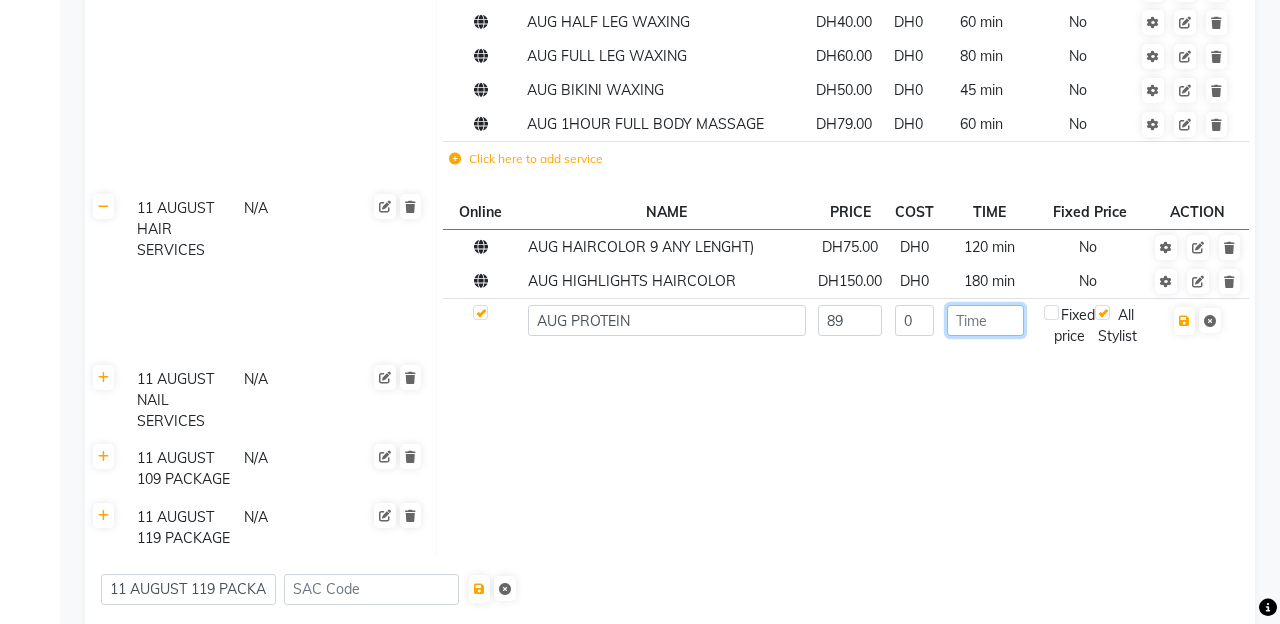 click 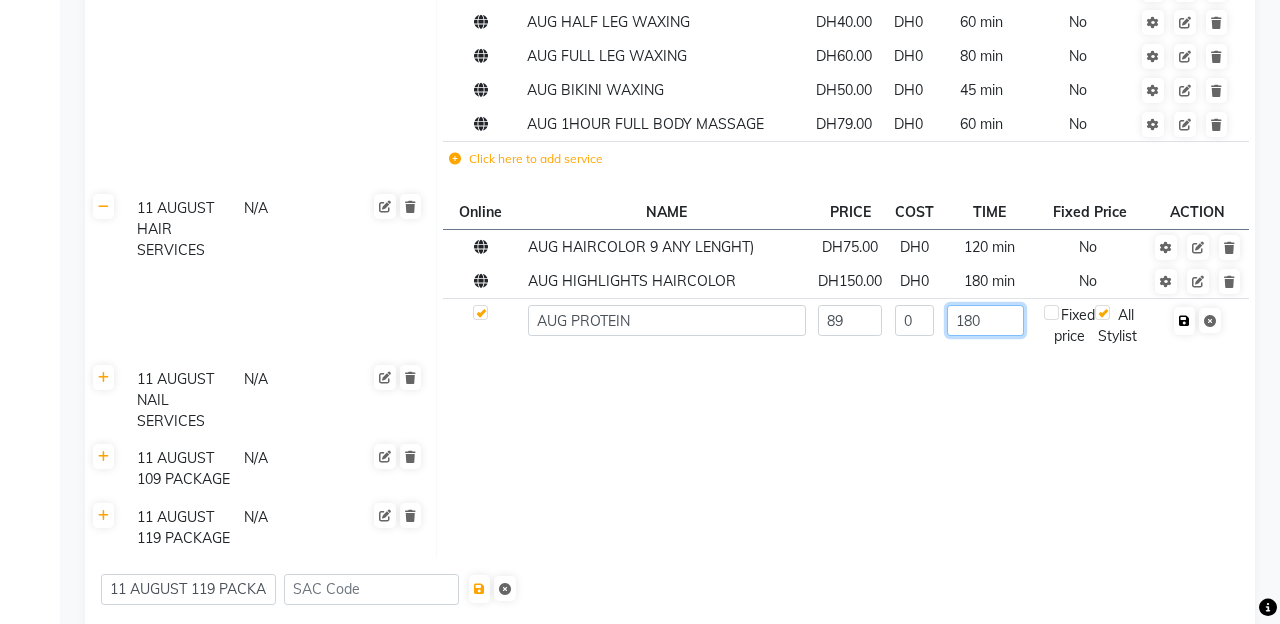 type on "180" 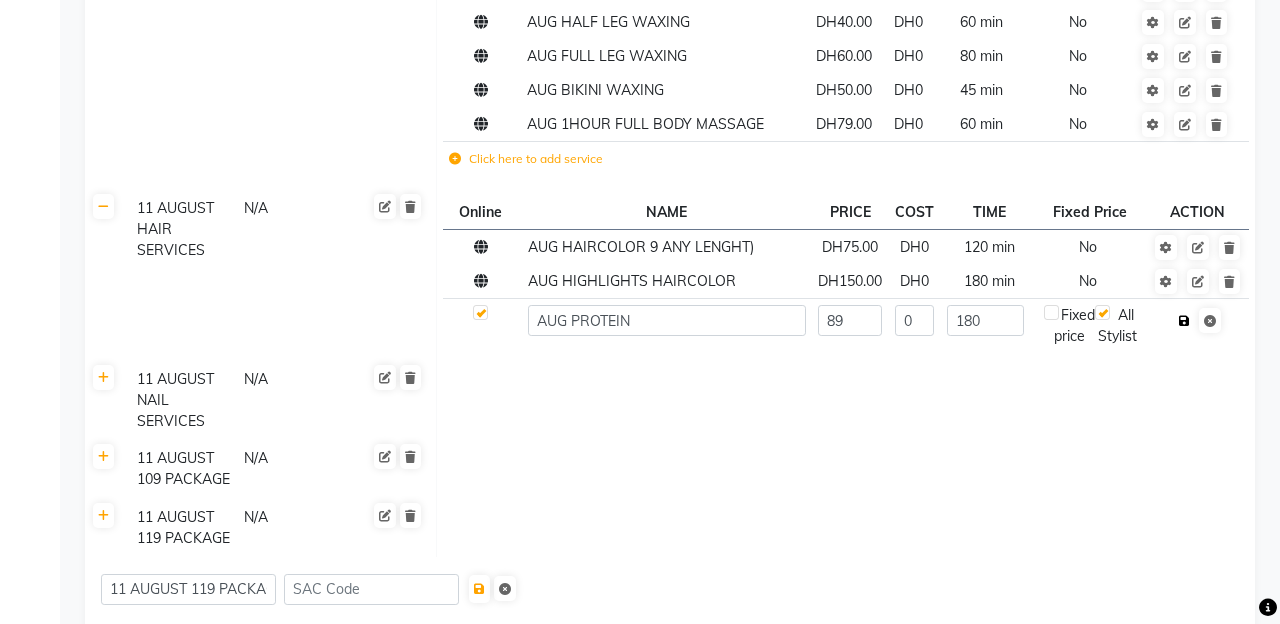 click at bounding box center (1184, 321) 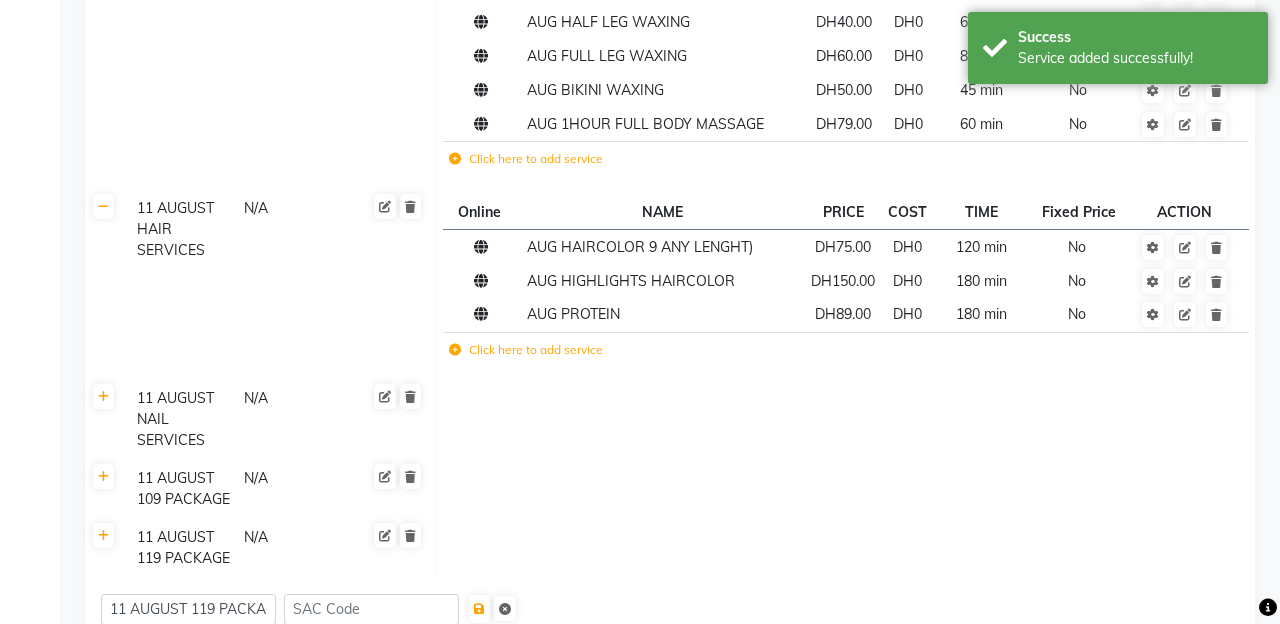 click on "Click here to add service" 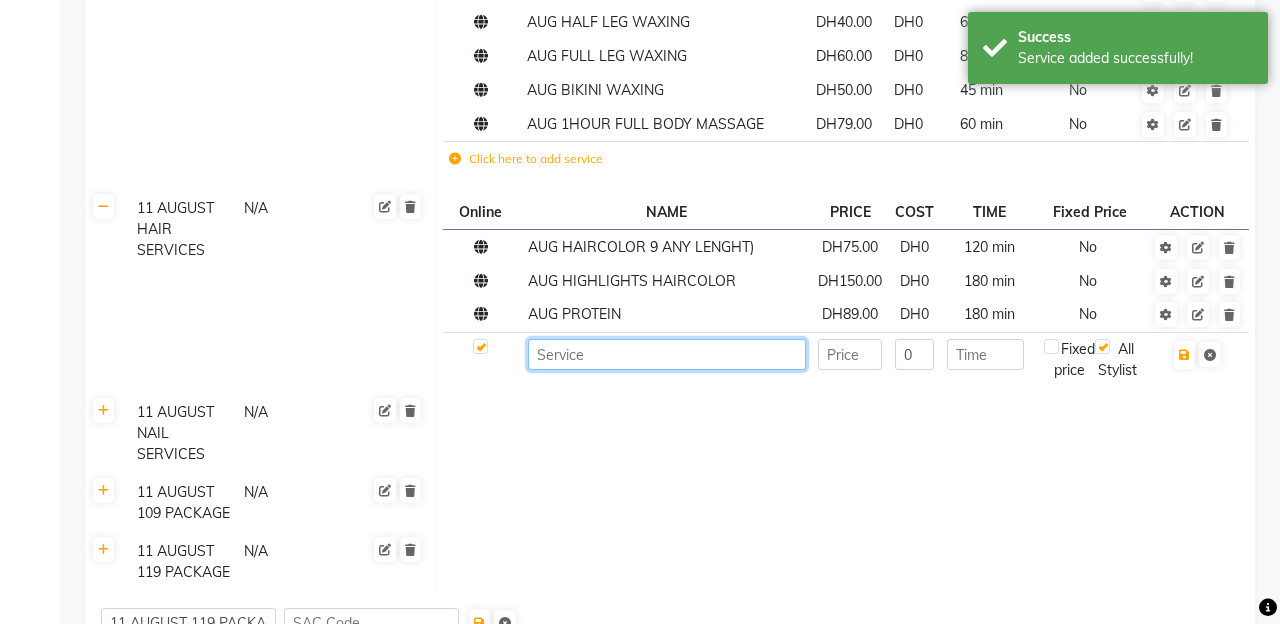 click 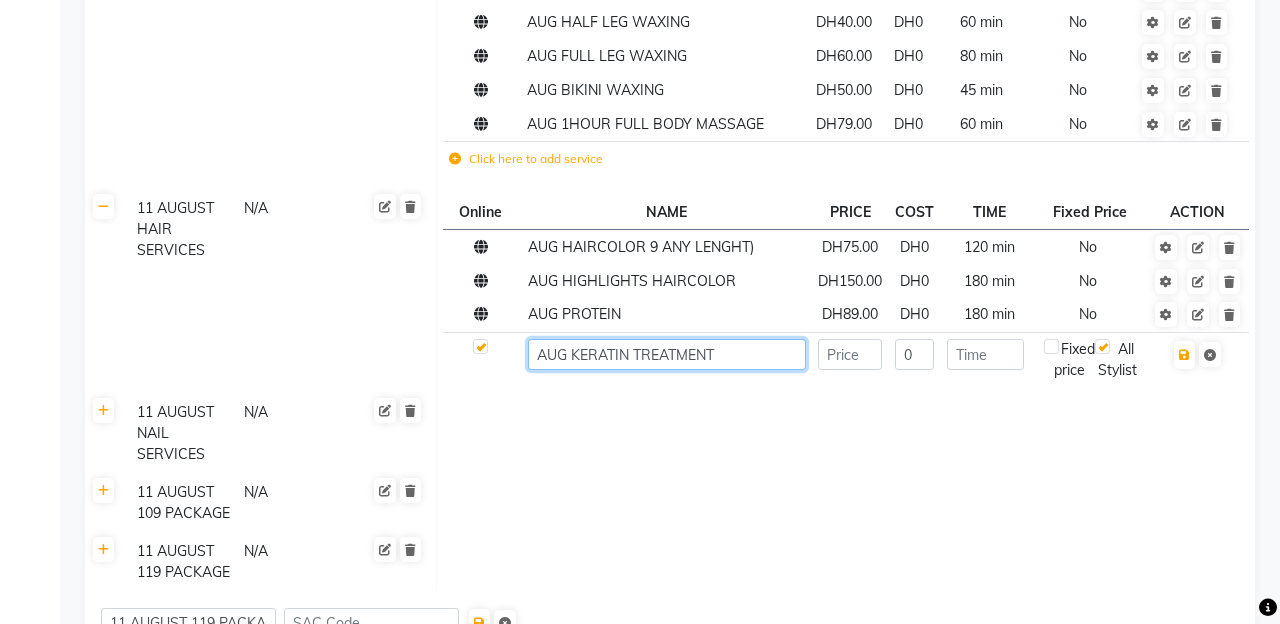 type on "AUG KERATIN TREATMENT" 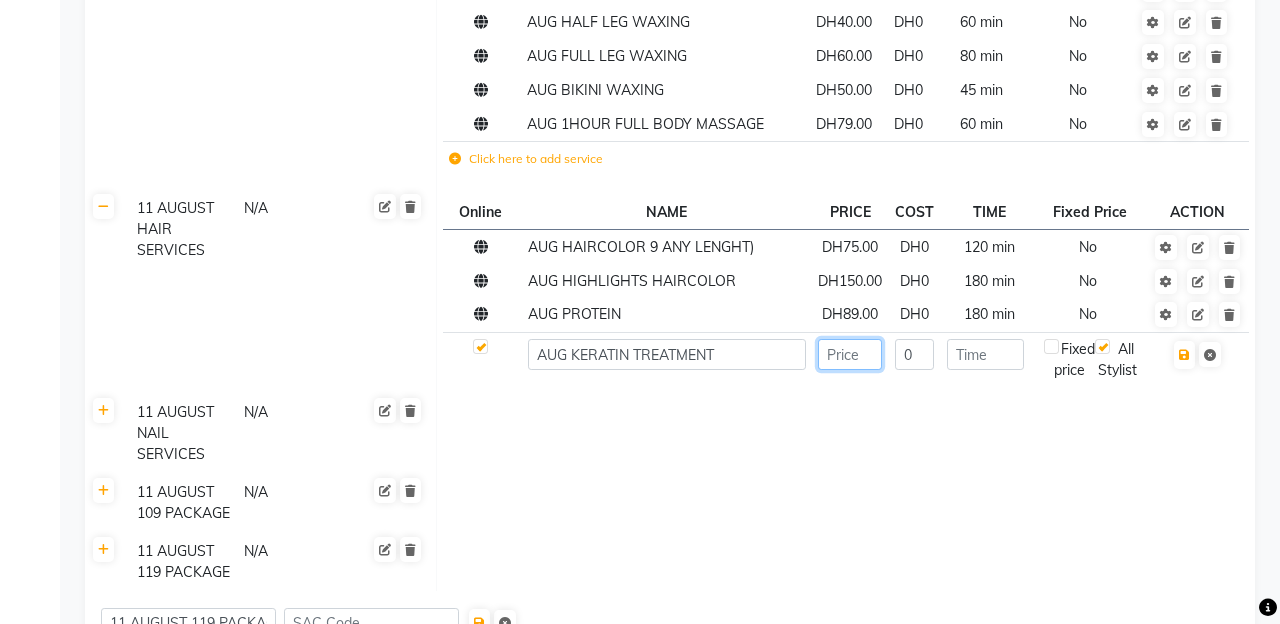 click 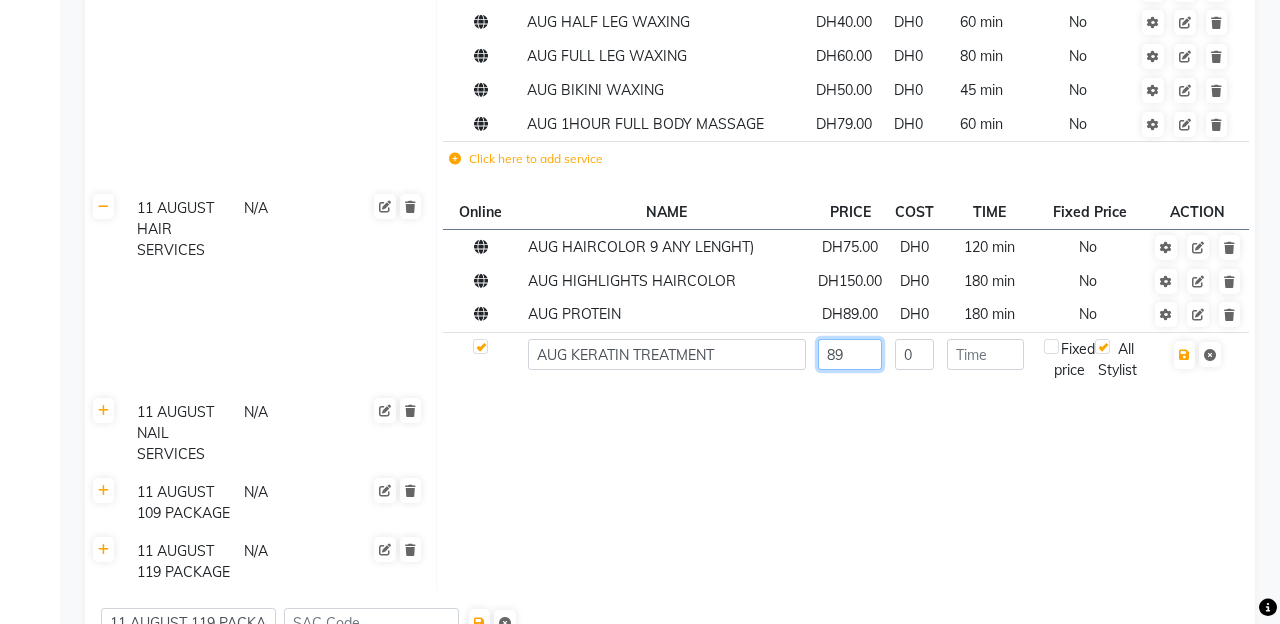type on "89" 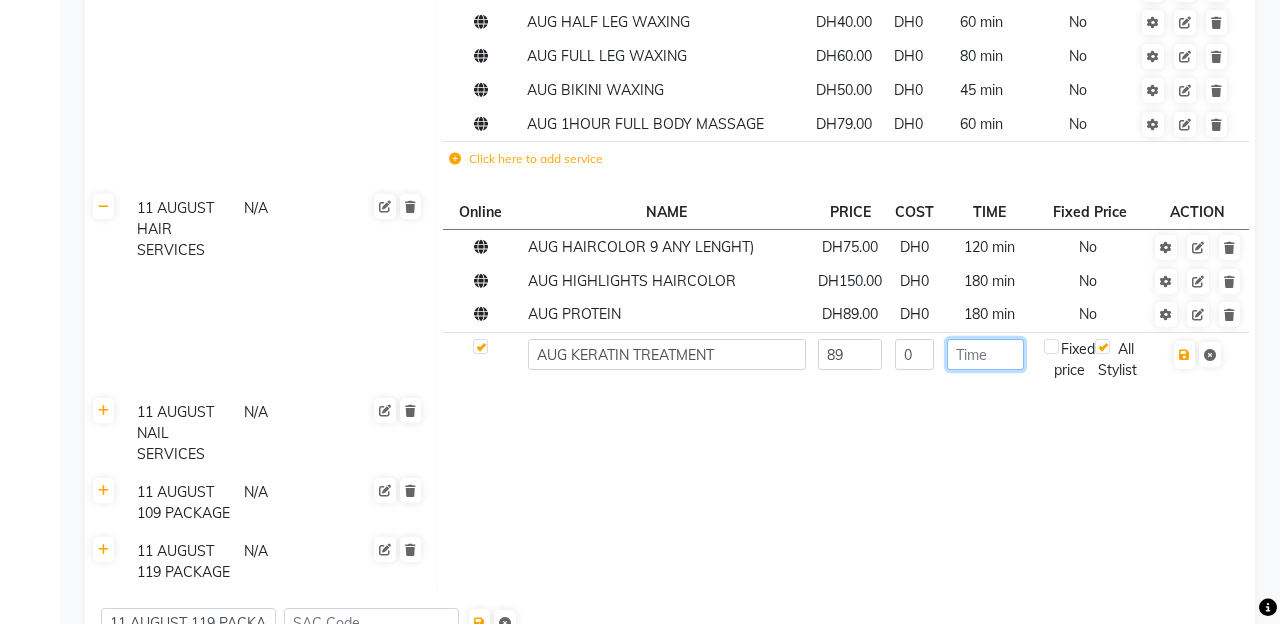 click 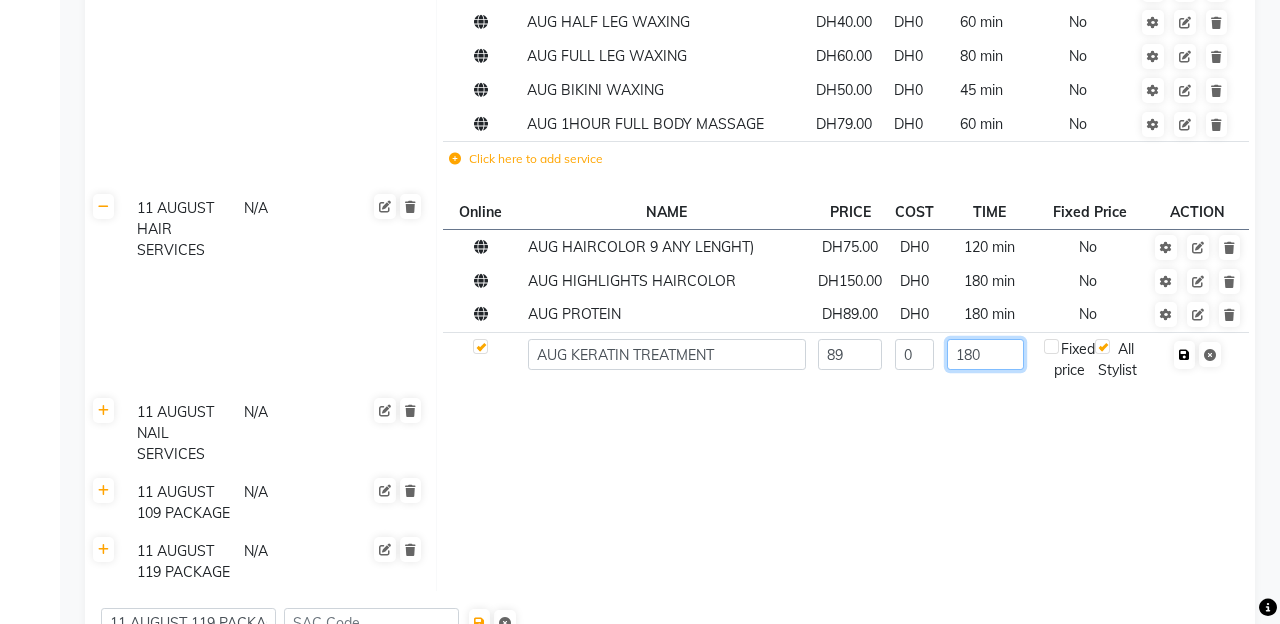 type on "180" 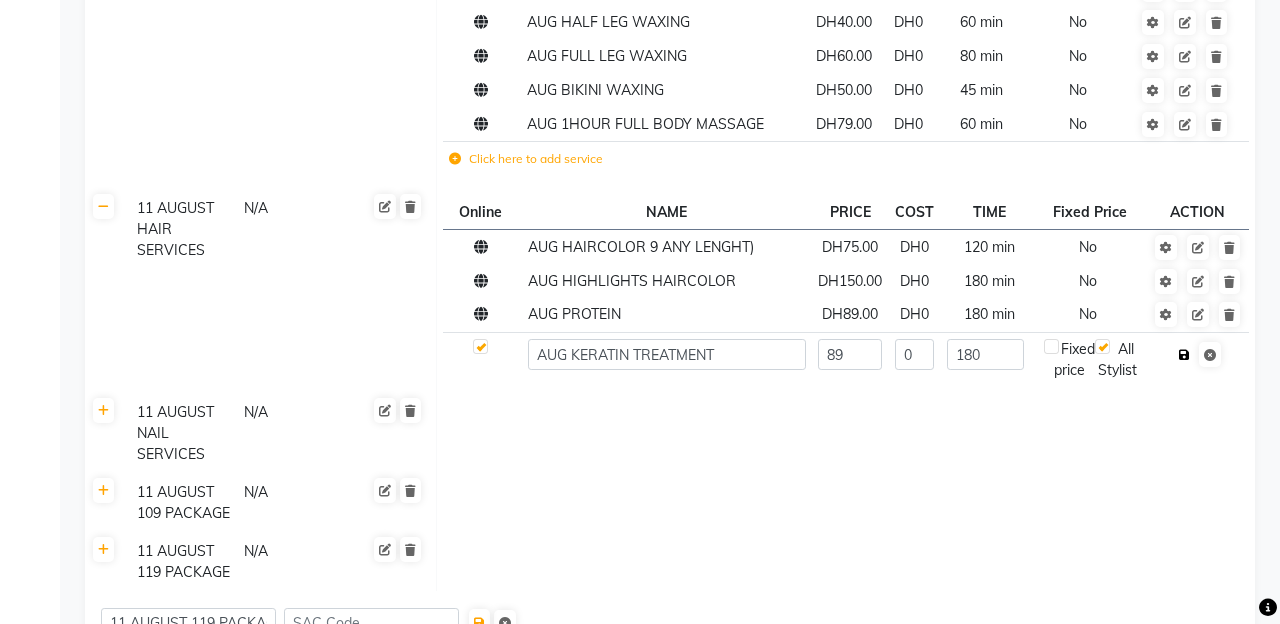 click at bounding box center [1184, 355] 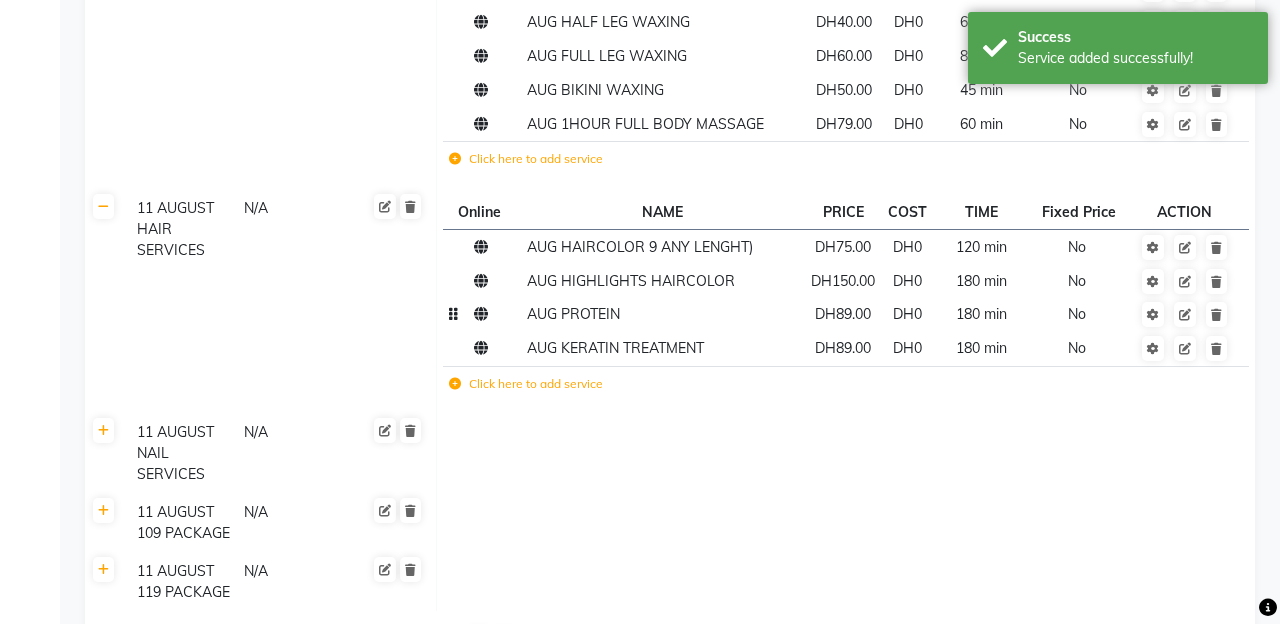 click on "AUG PROTEIN" 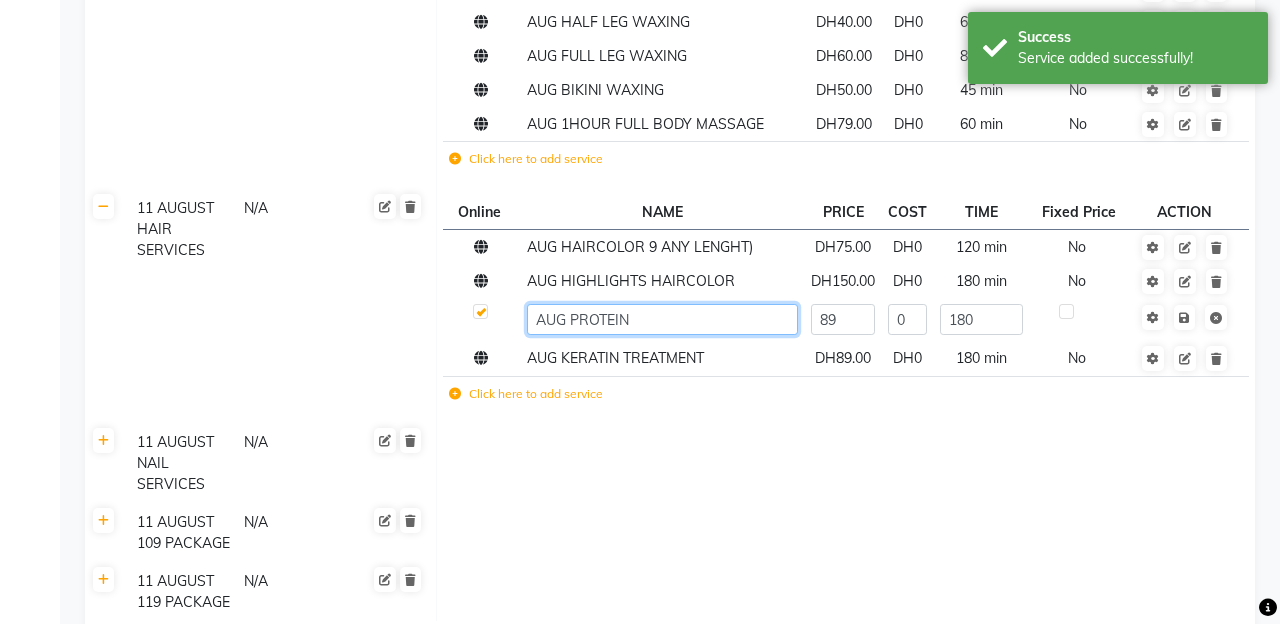 click on "AUG PROTEIN" 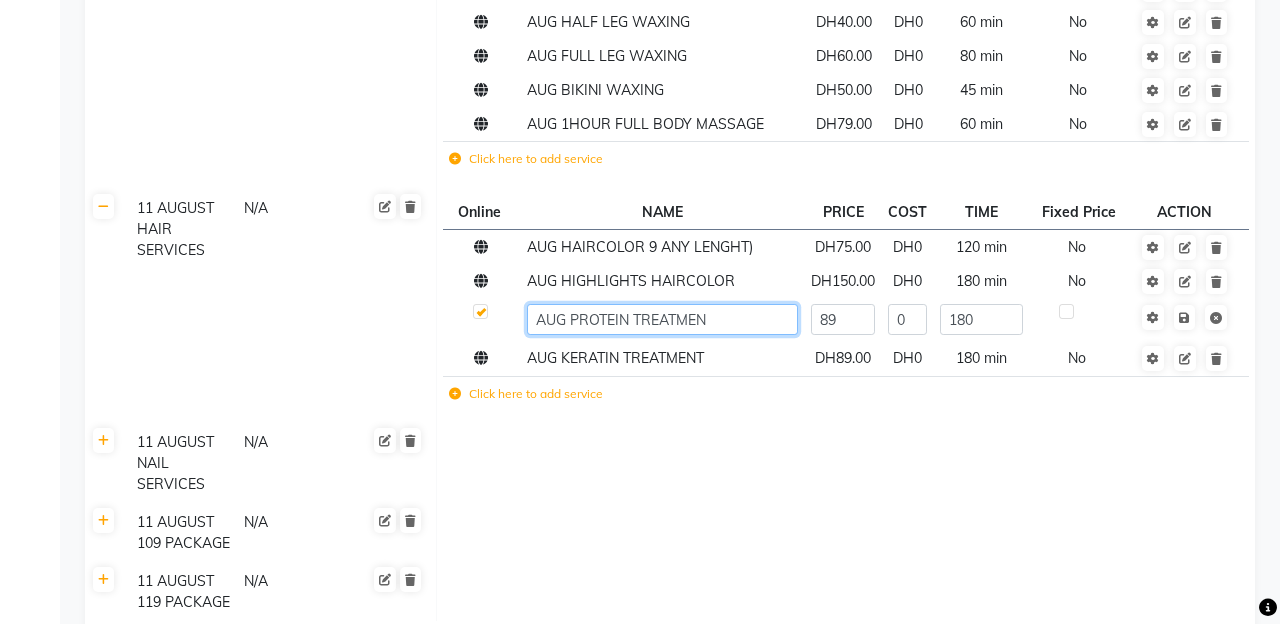 type on "AUG PROTEIN TREATMENT" 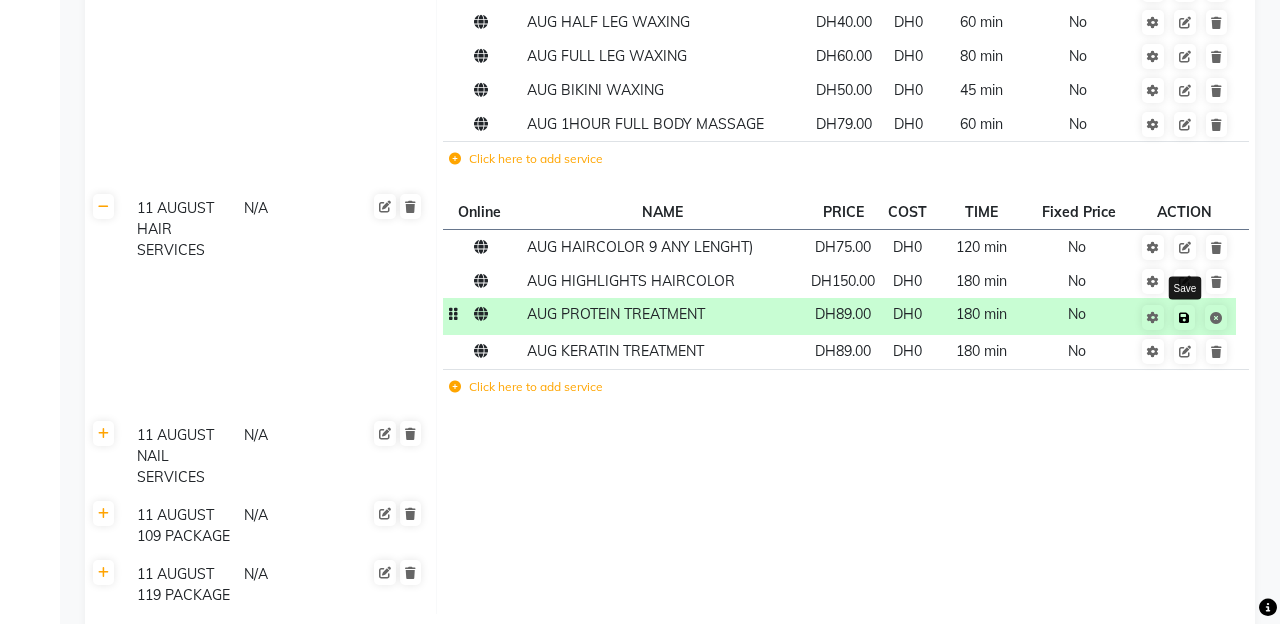 click 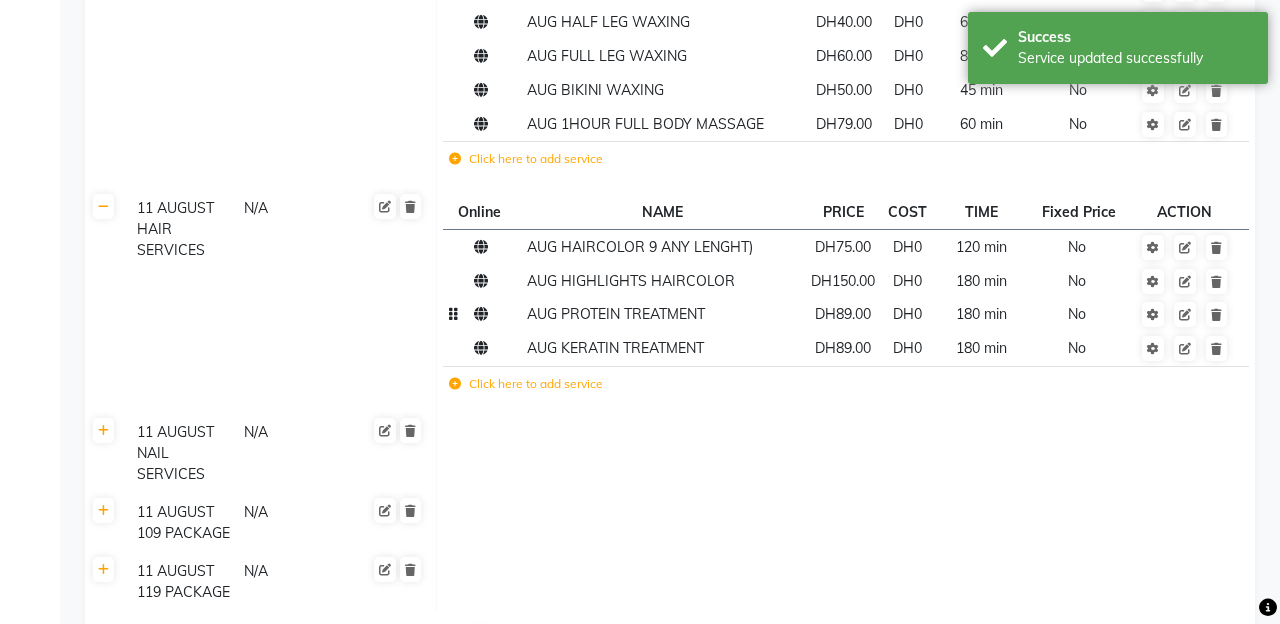 click on "Click here to add service" 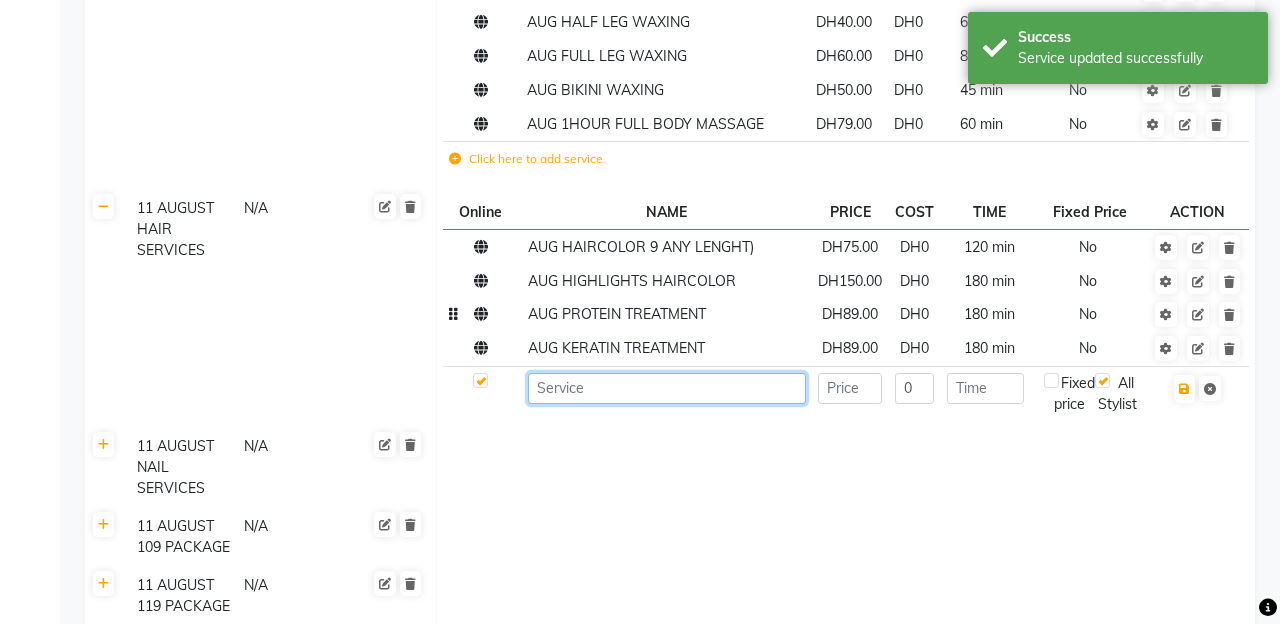 click 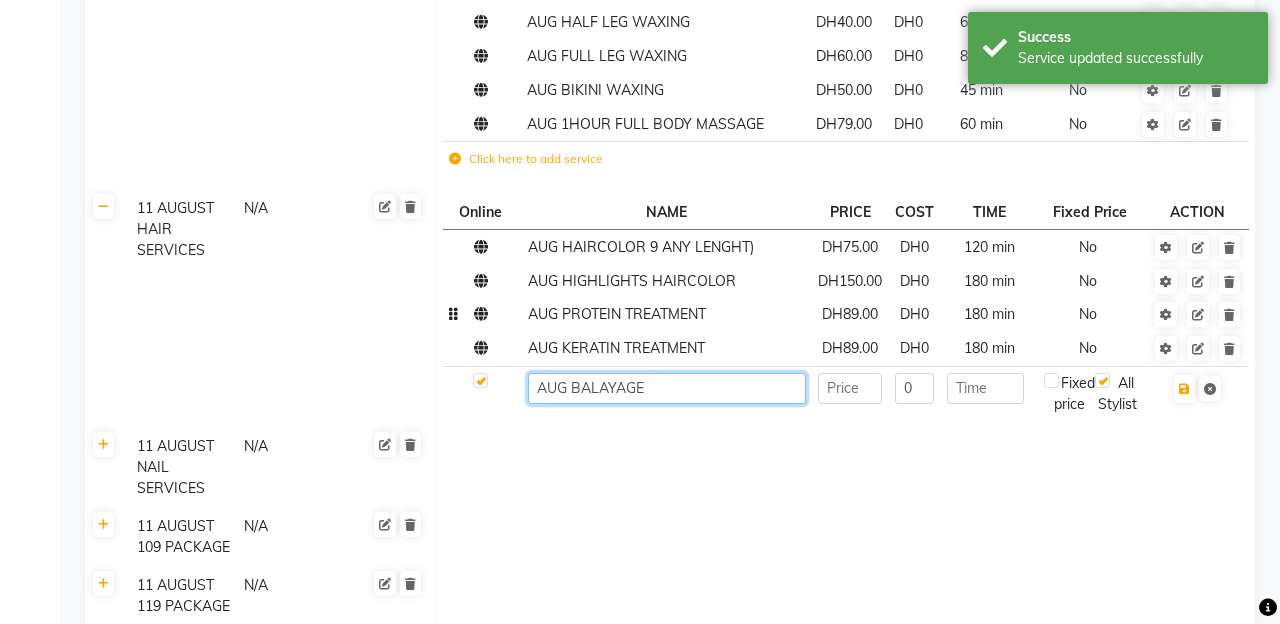 type on "AUG BALAYAGE" 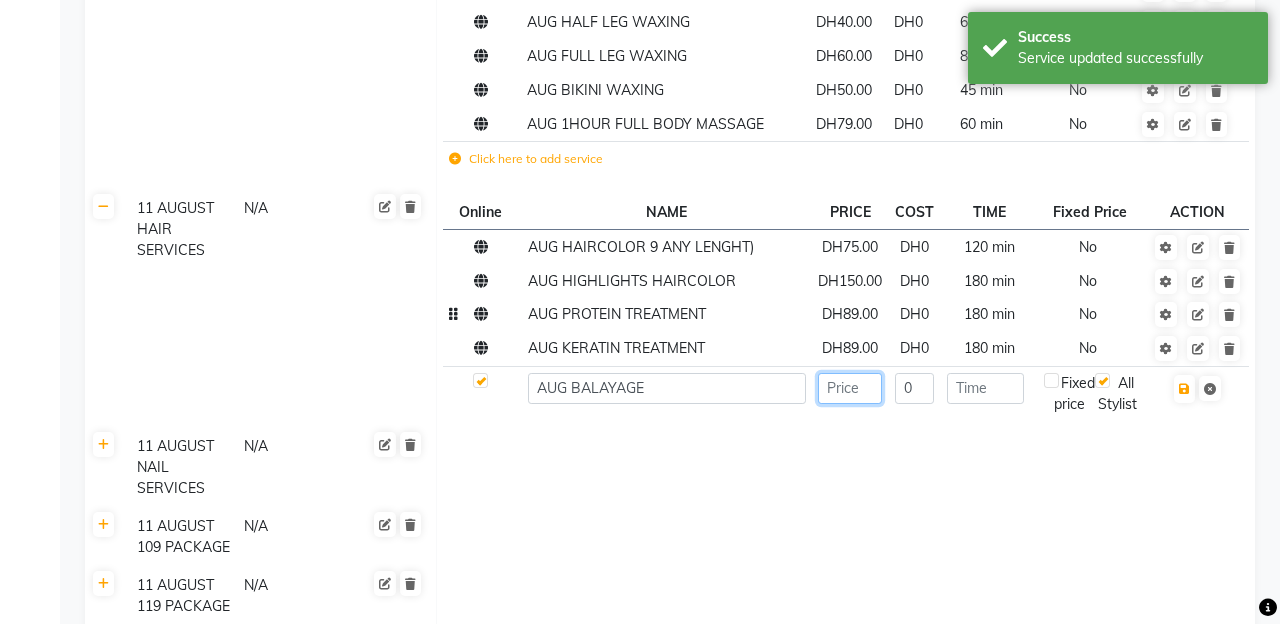 click 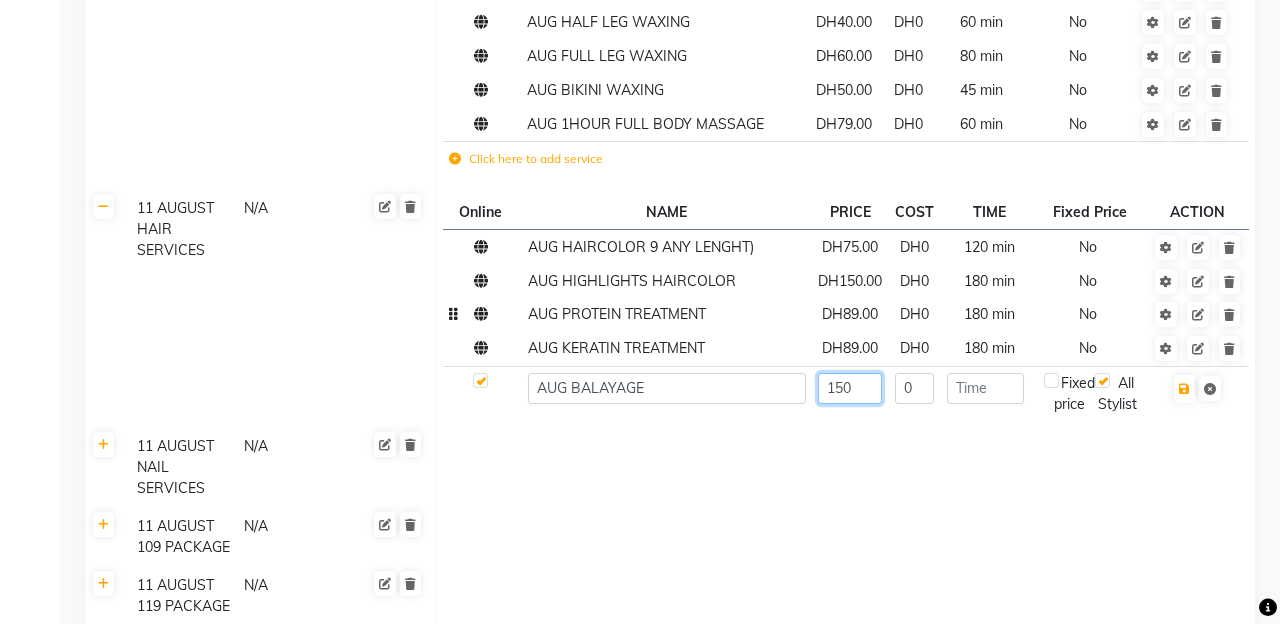 type on "150" 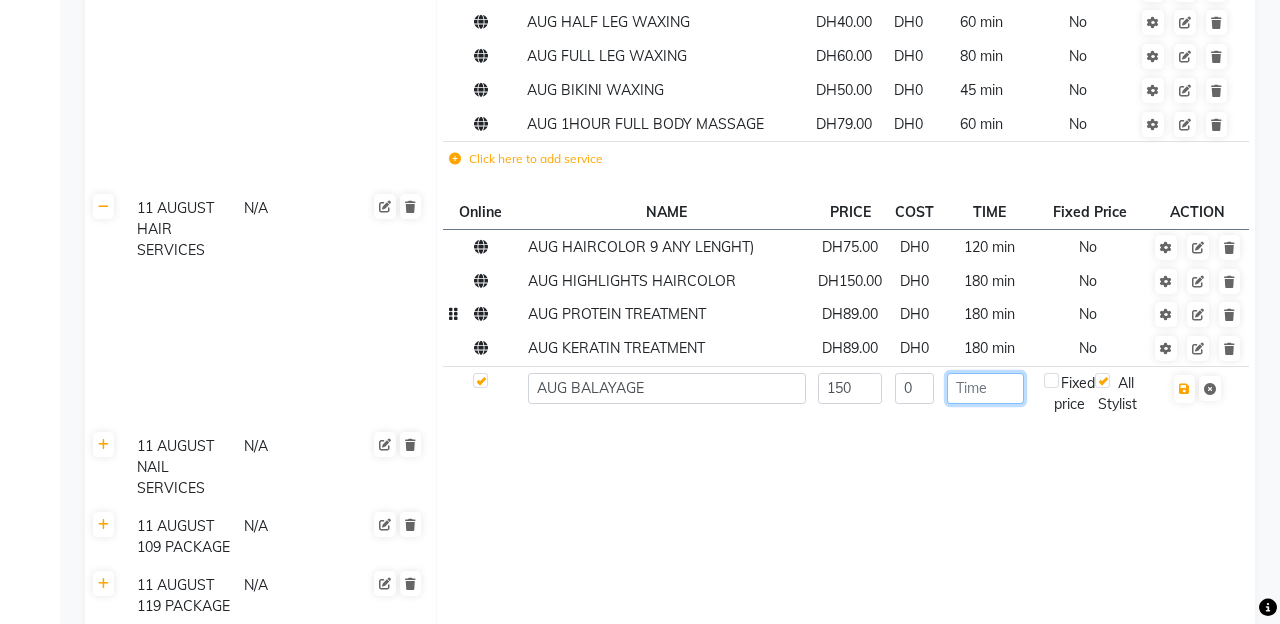 click 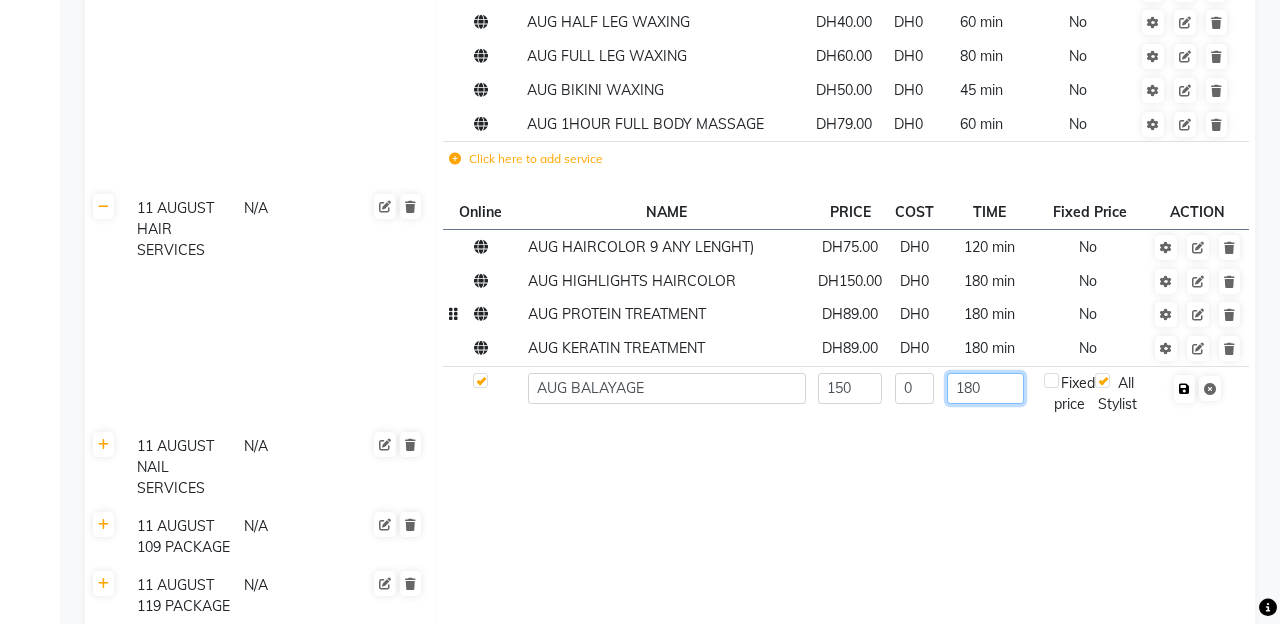 type on "180" 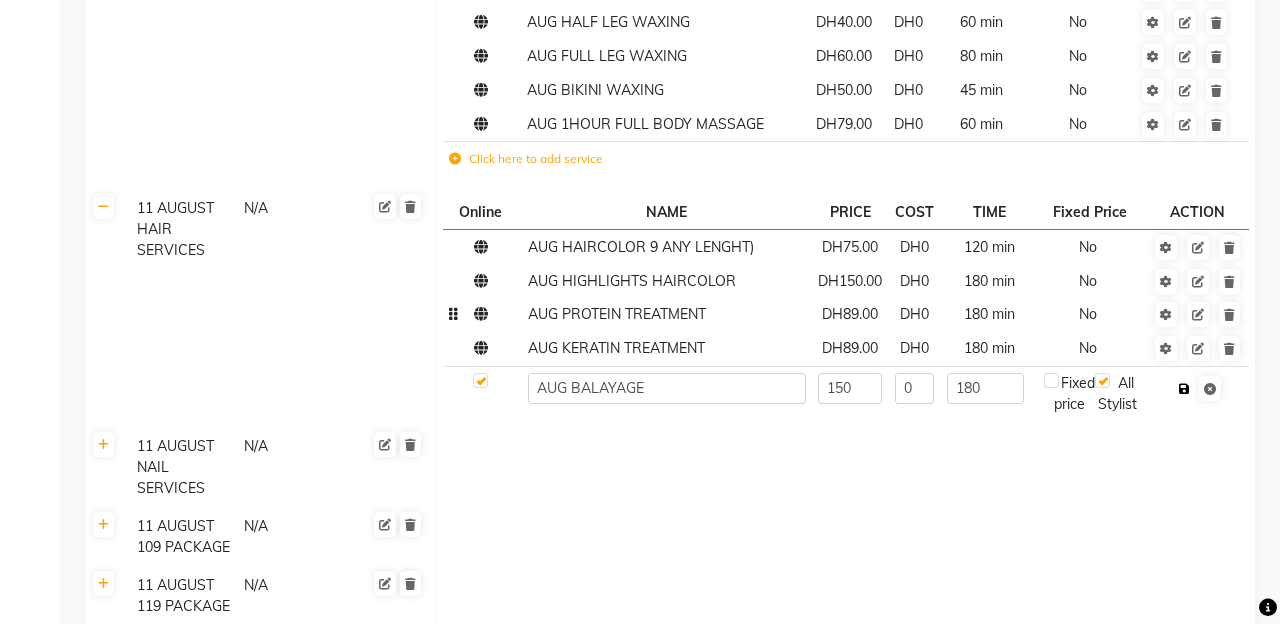 click at bounding box center [1184, 389] 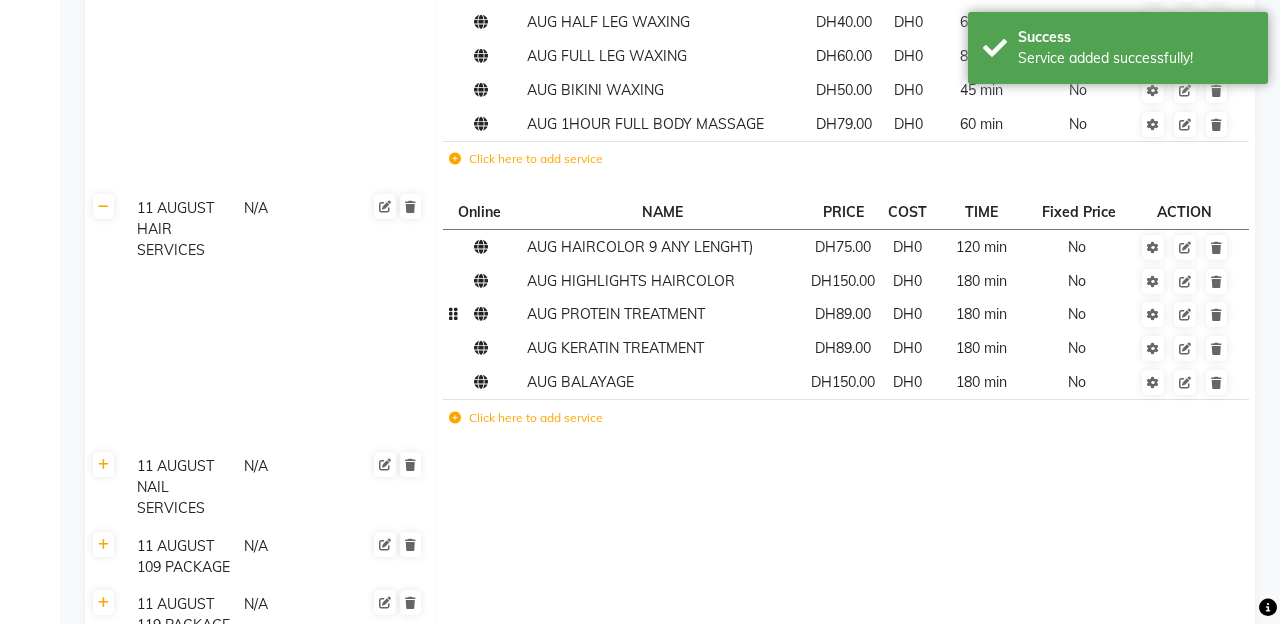 click on "Click here to add service" 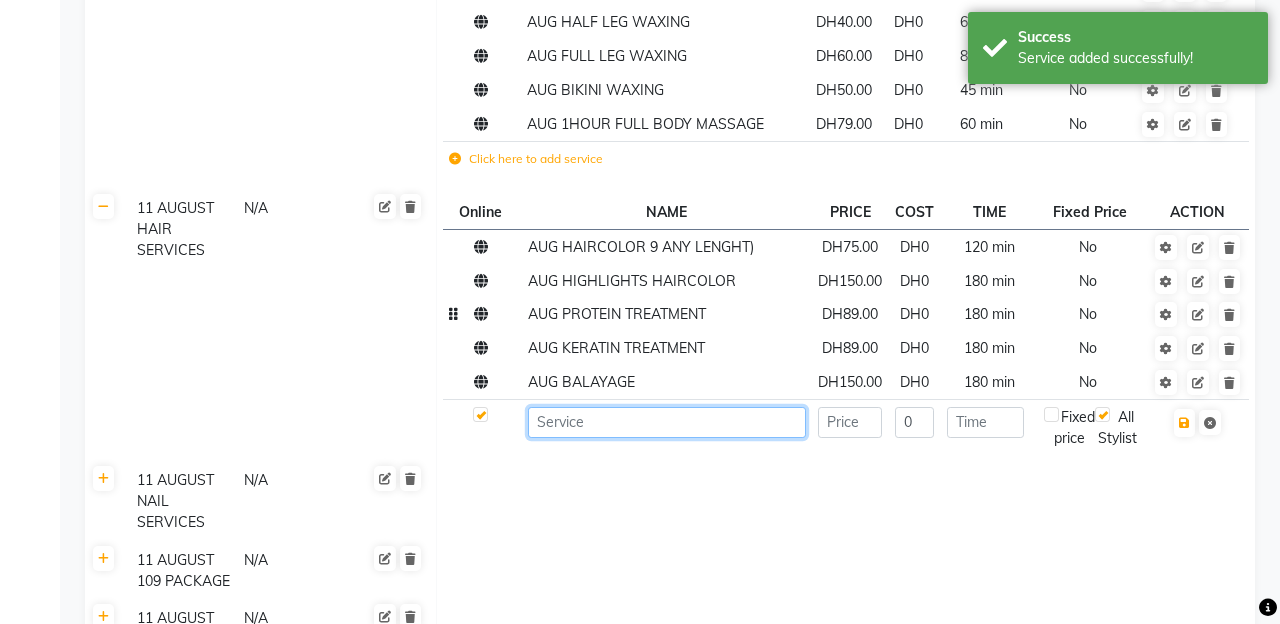 click 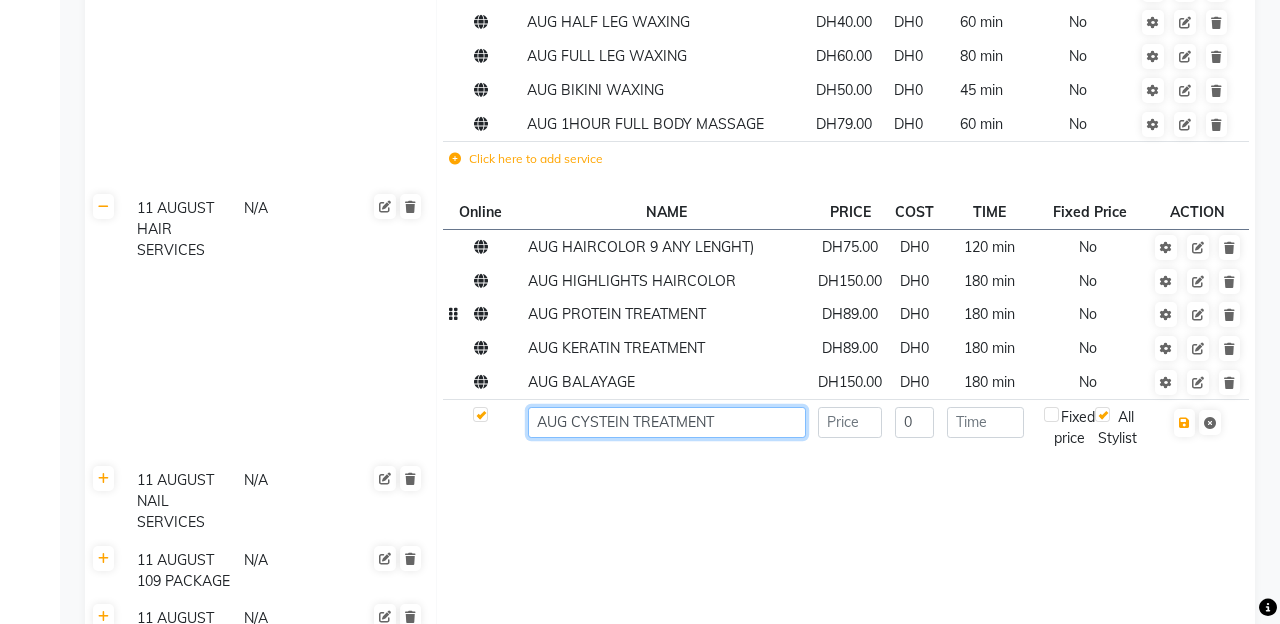 type on "AUG CYSTEIN TREATMENT" 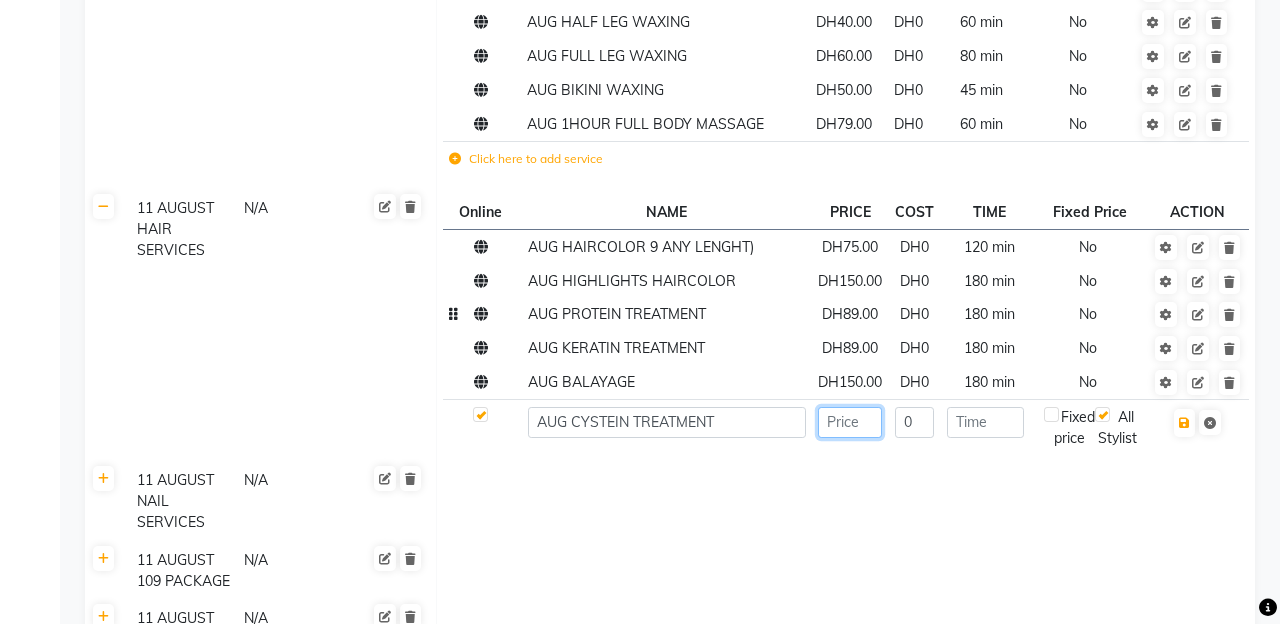click 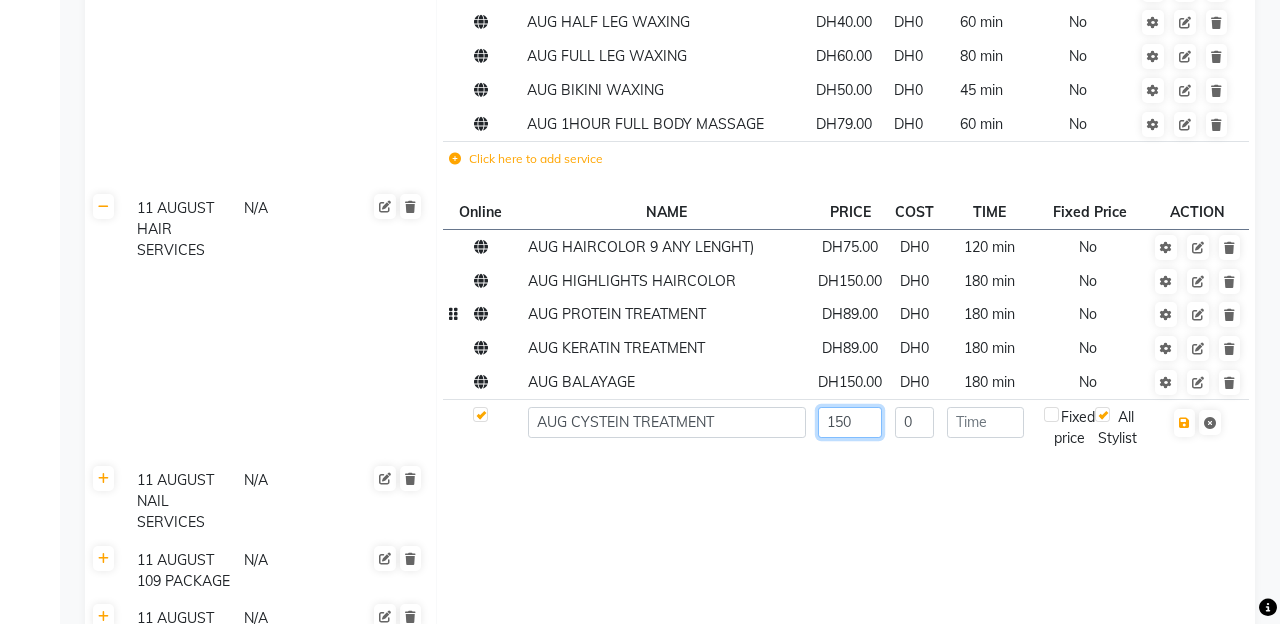 type on "150" 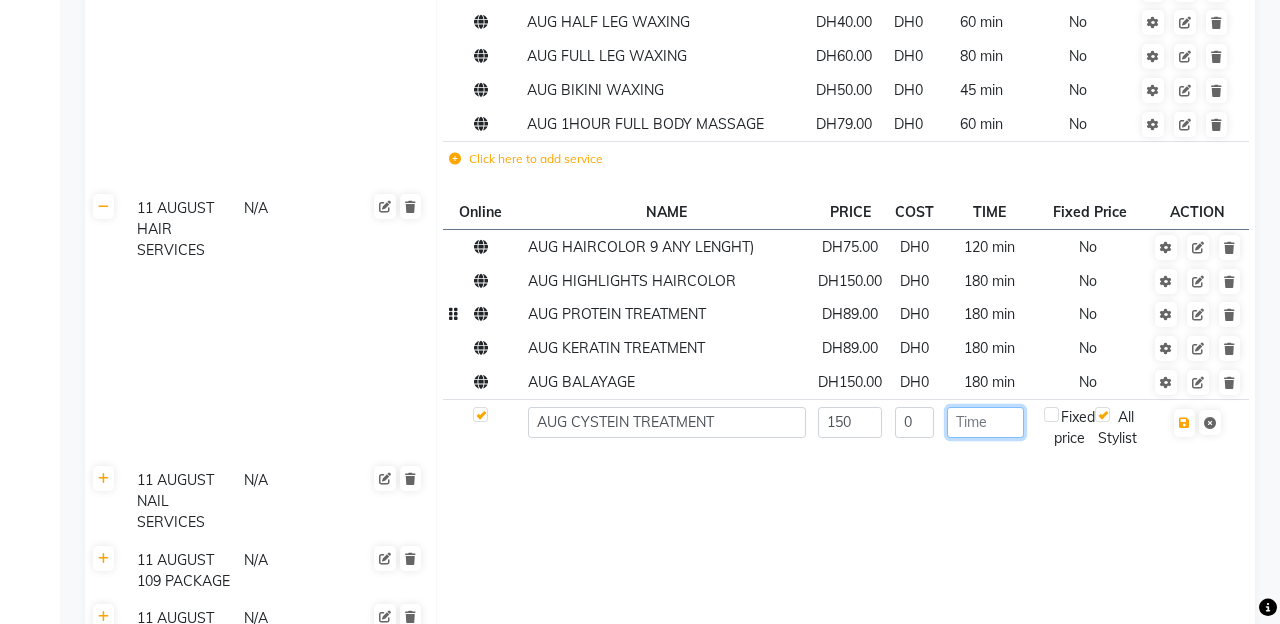 click 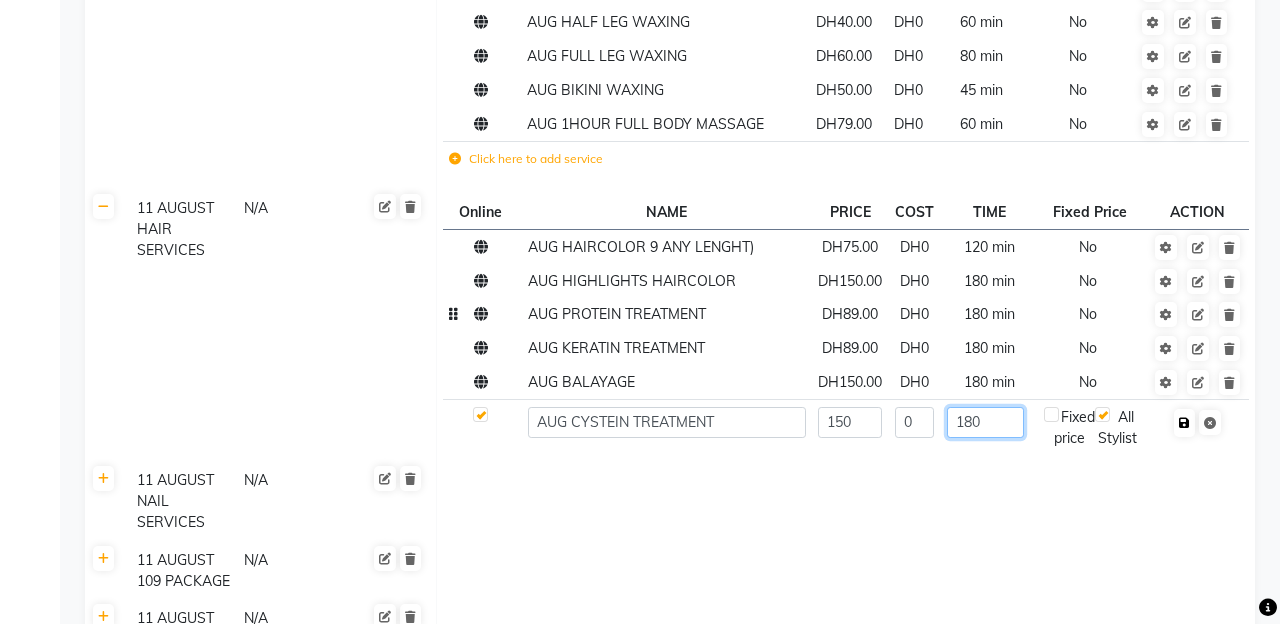 type on "180" 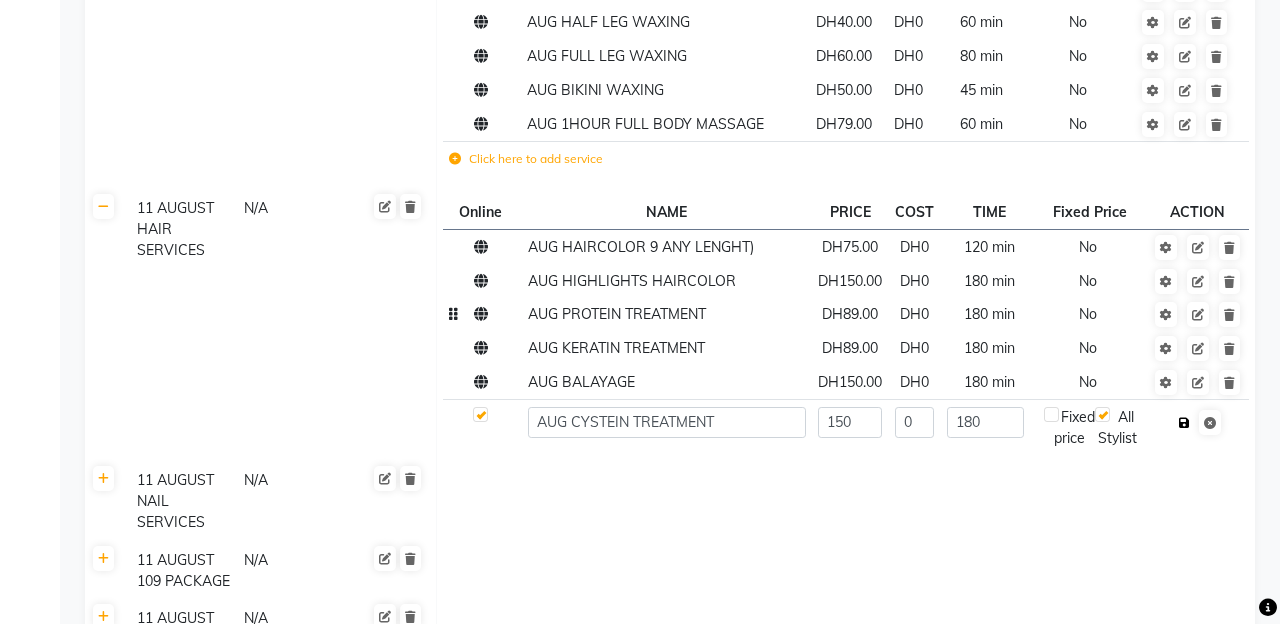 click at bounding box center [1184, 423] 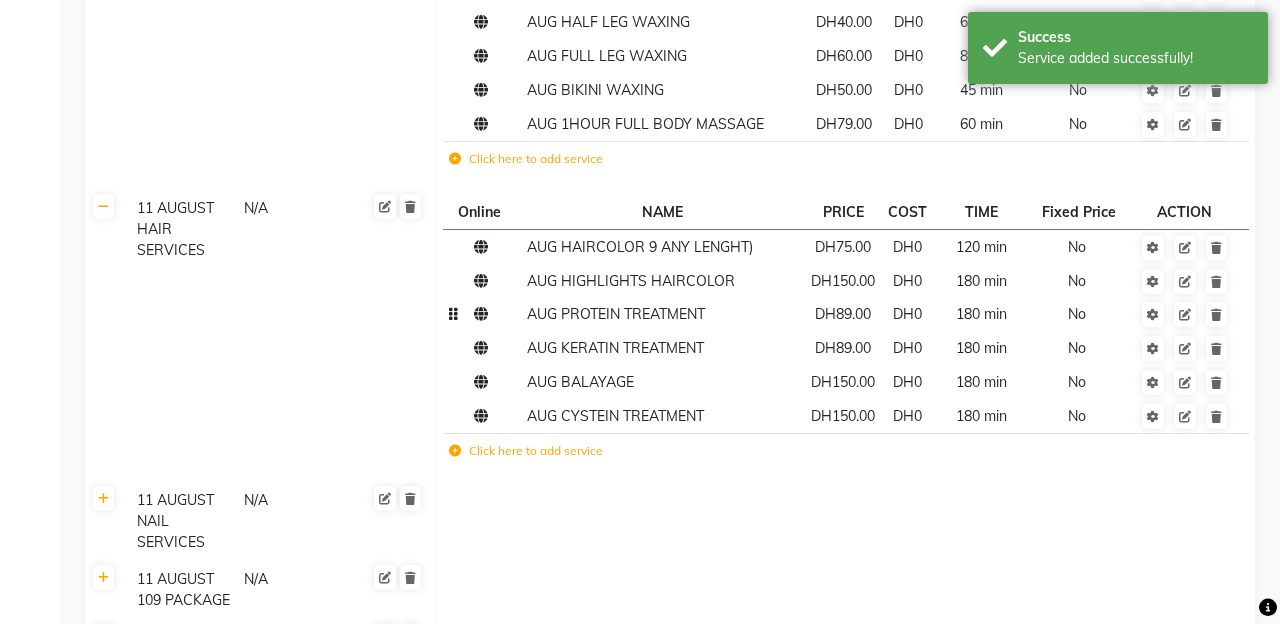 click on "Click here to add service" 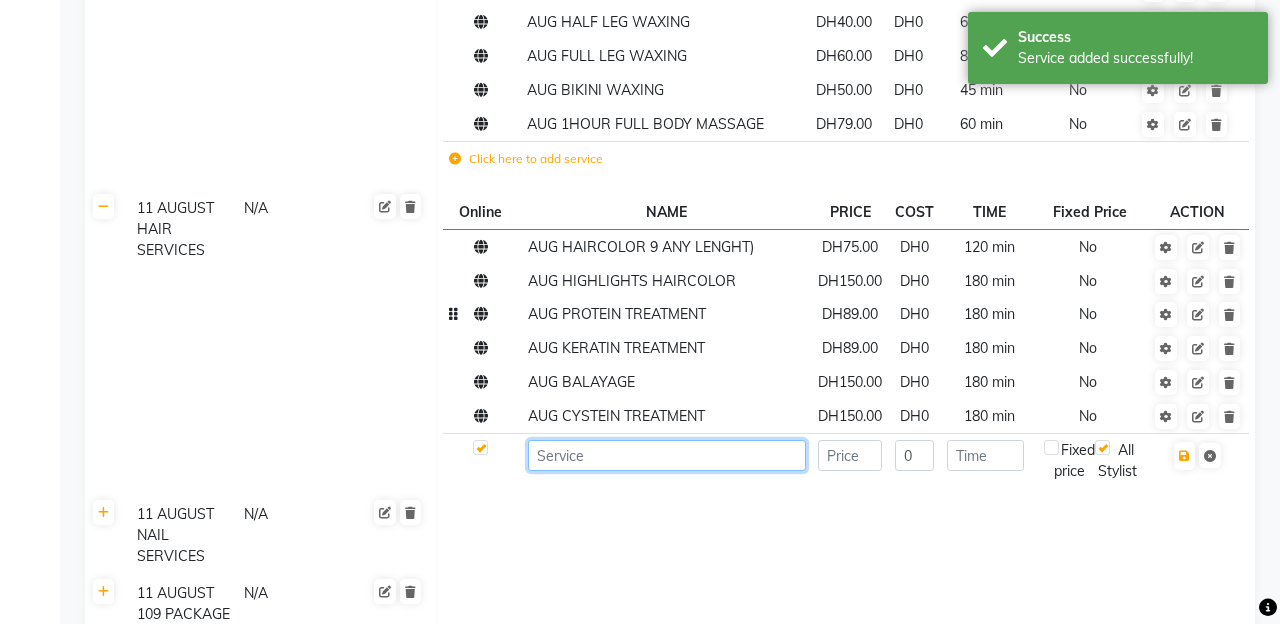 click 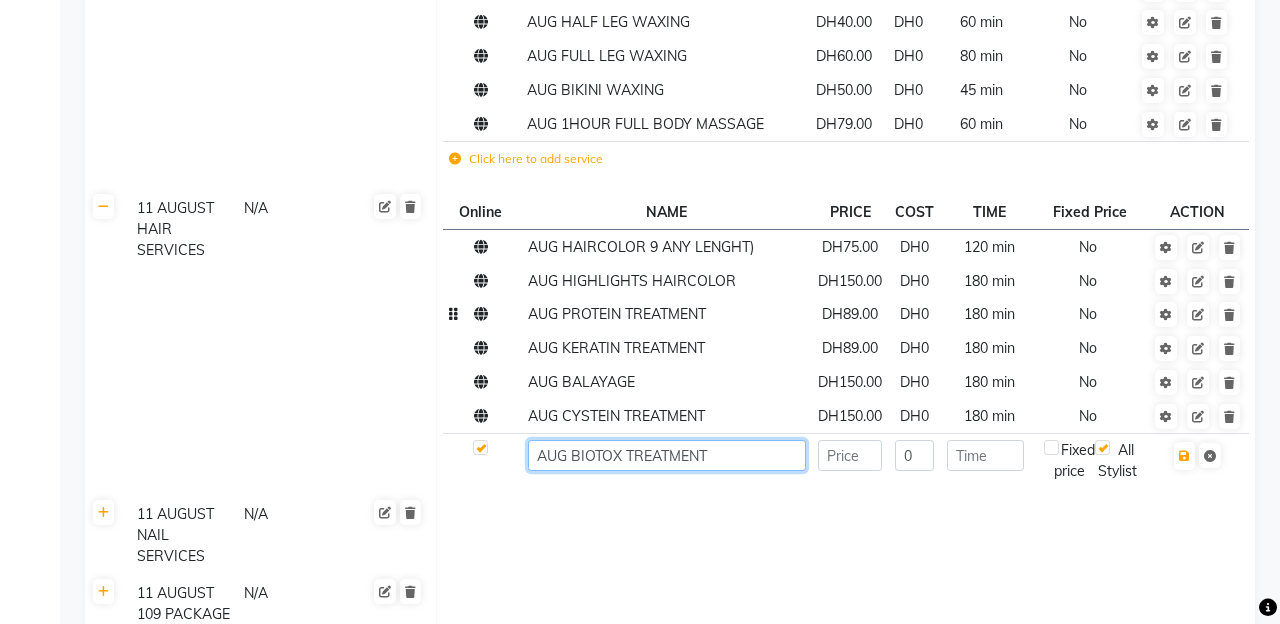 type on "AUG BIOTOX TREATMENT" 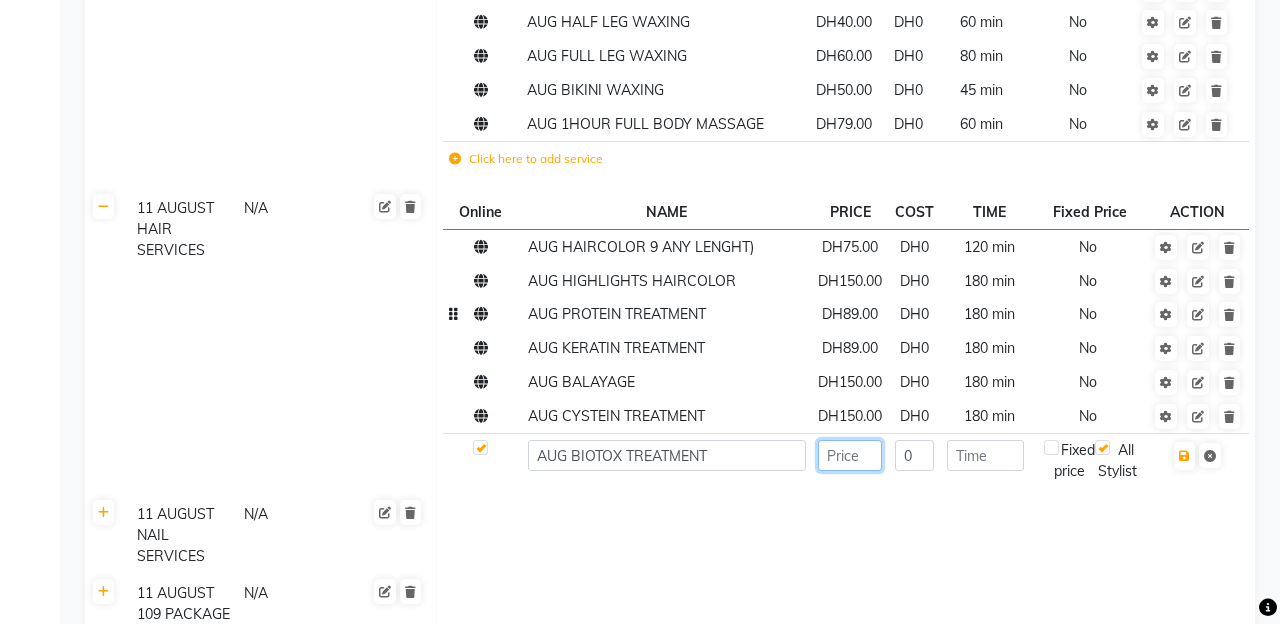 click 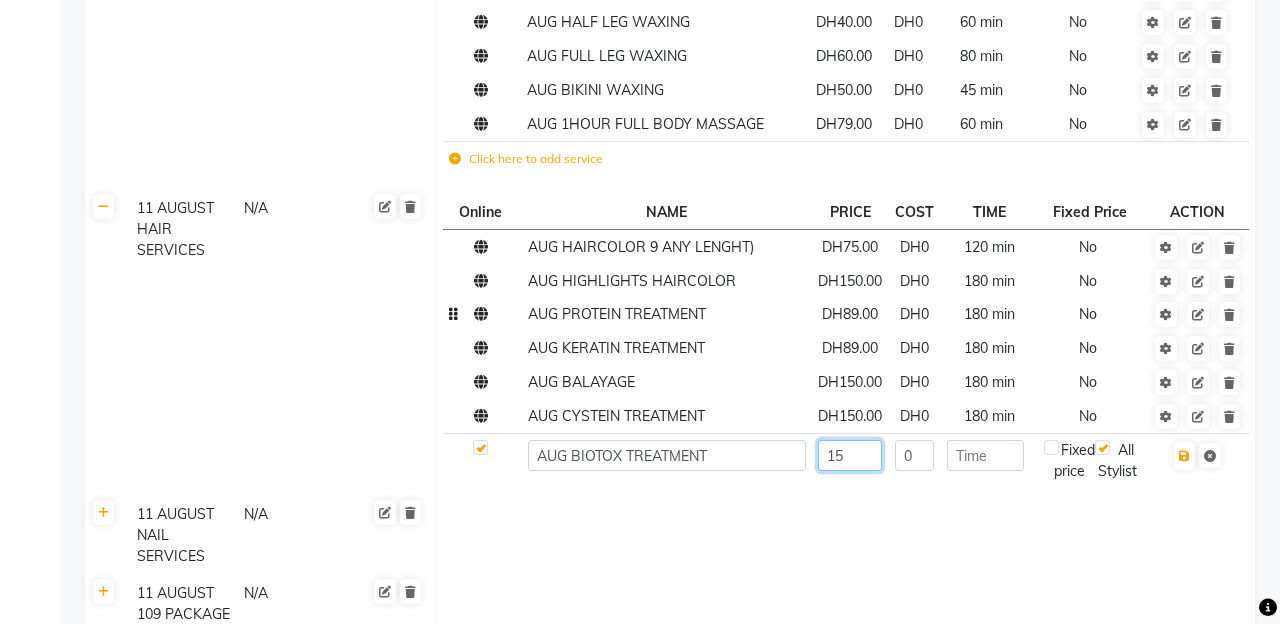 type on "1" 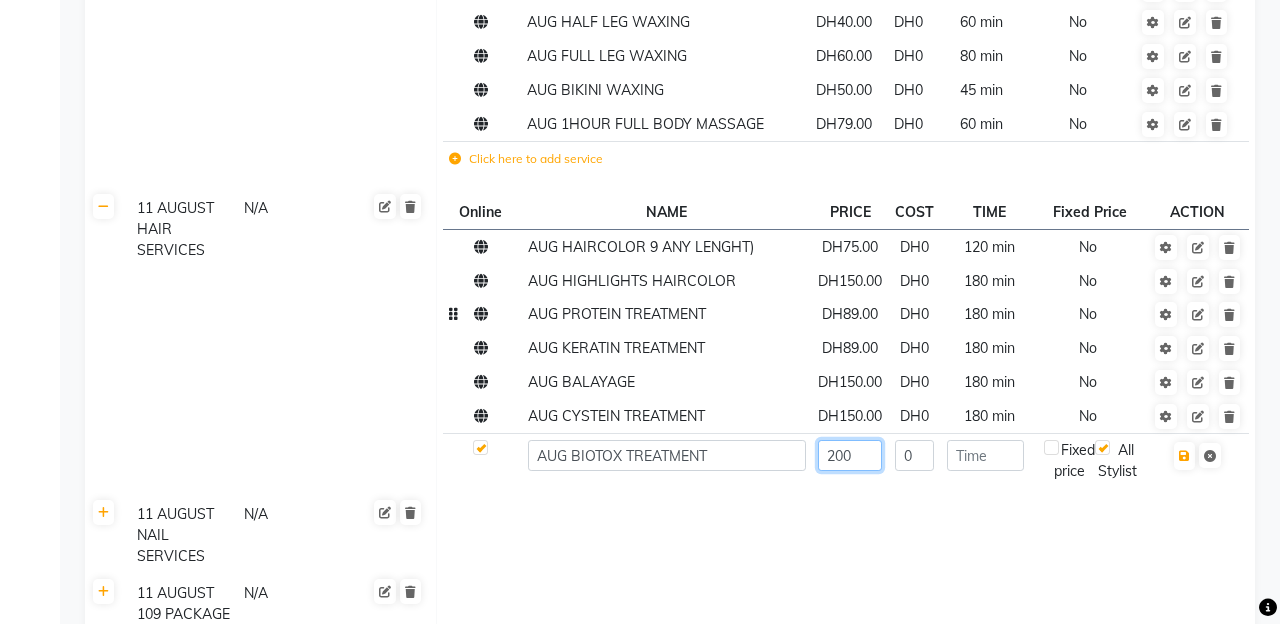 type on "200" 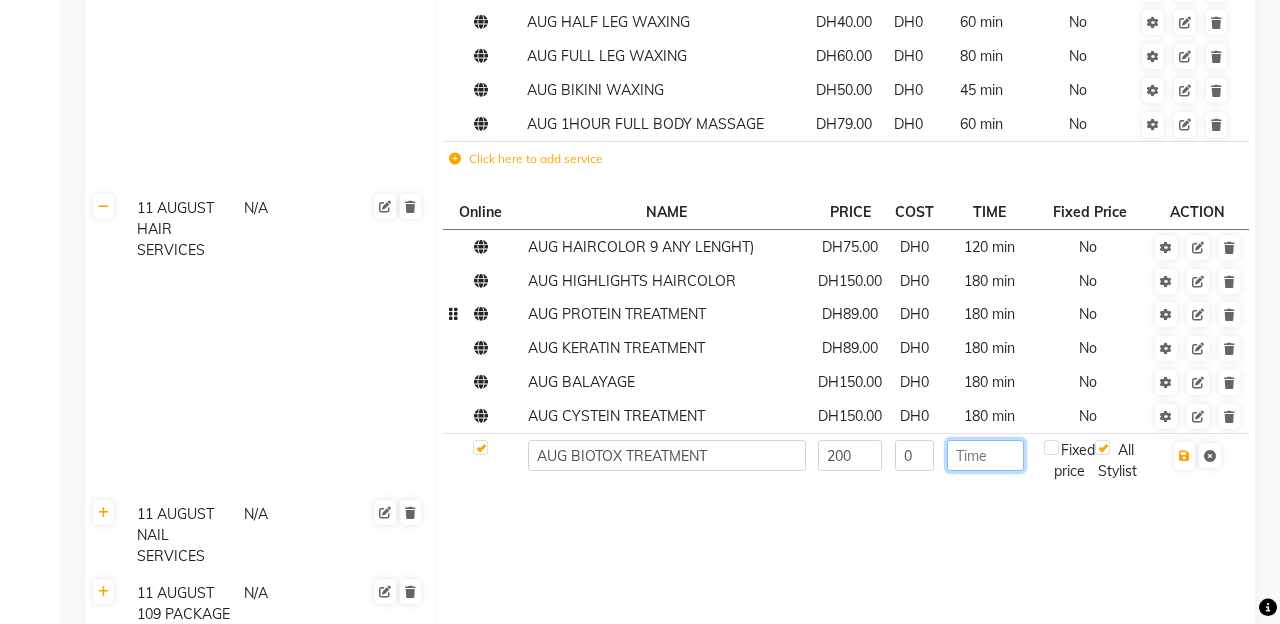 click 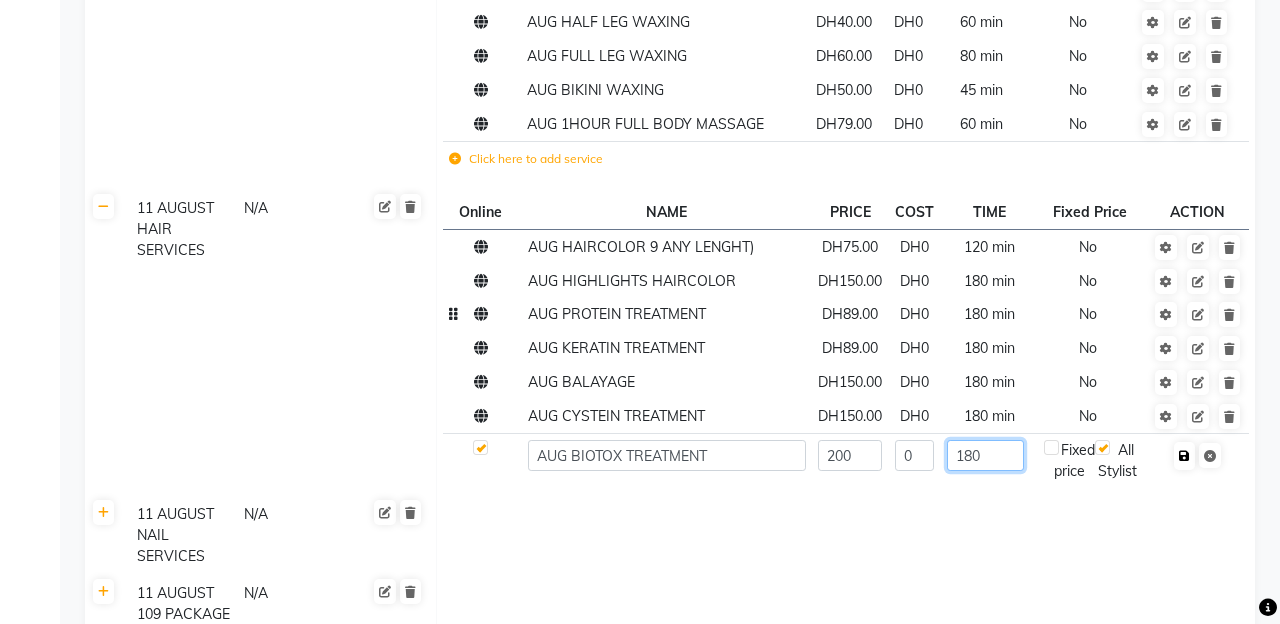 type on "180" 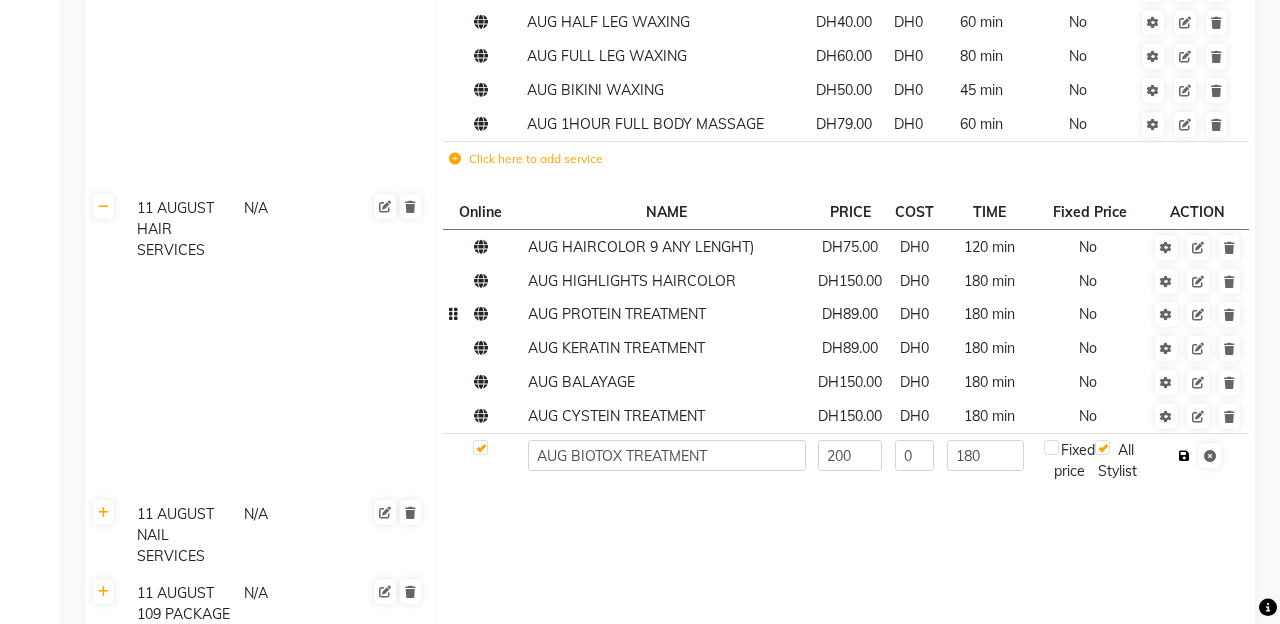 click at bounding box center (1184, 456) 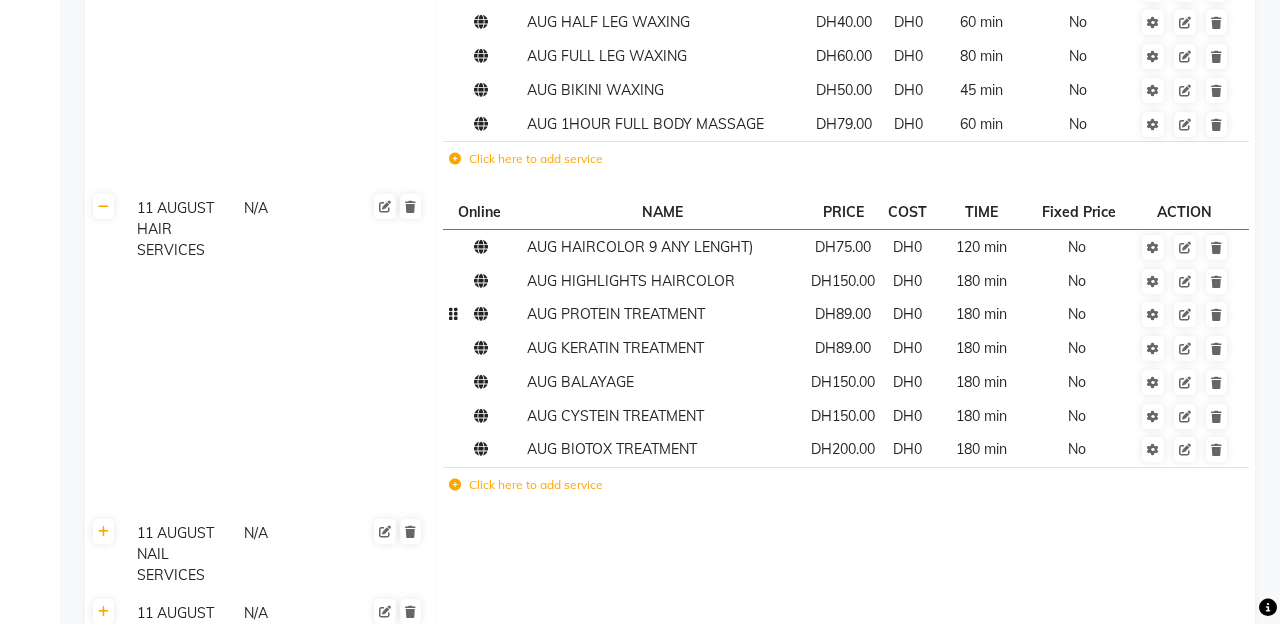 click on "Click here to add service" 